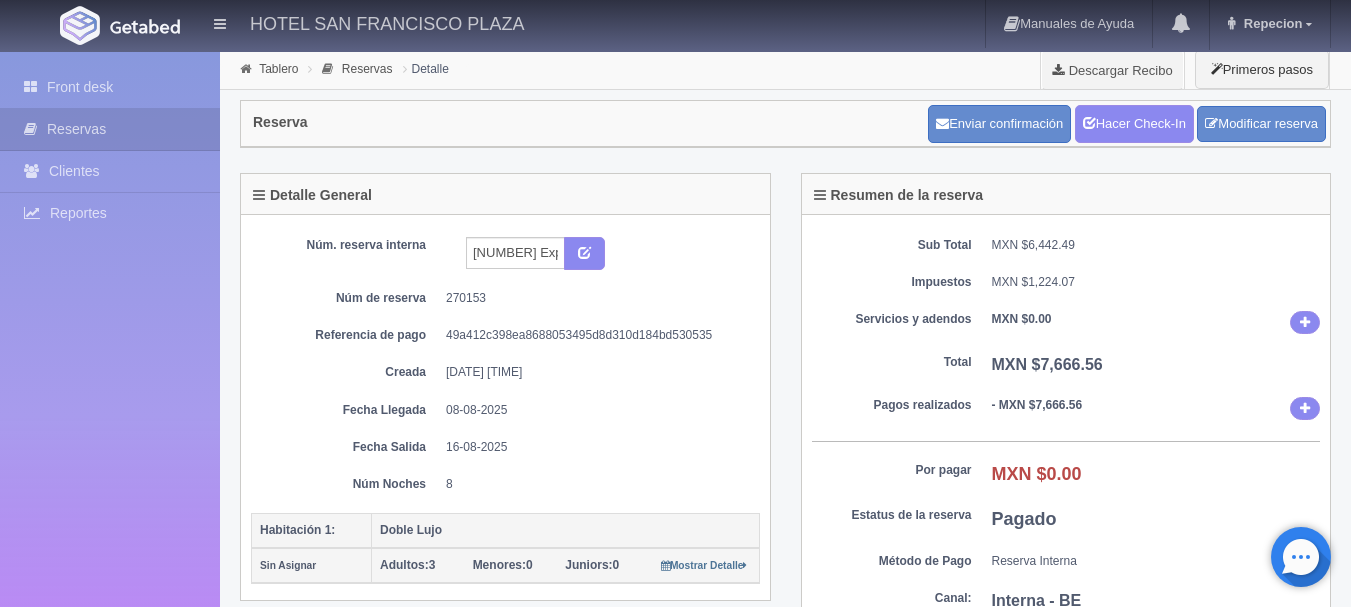 scroll, scrollTop: 891, scrollLeft: 0, axis: vertical 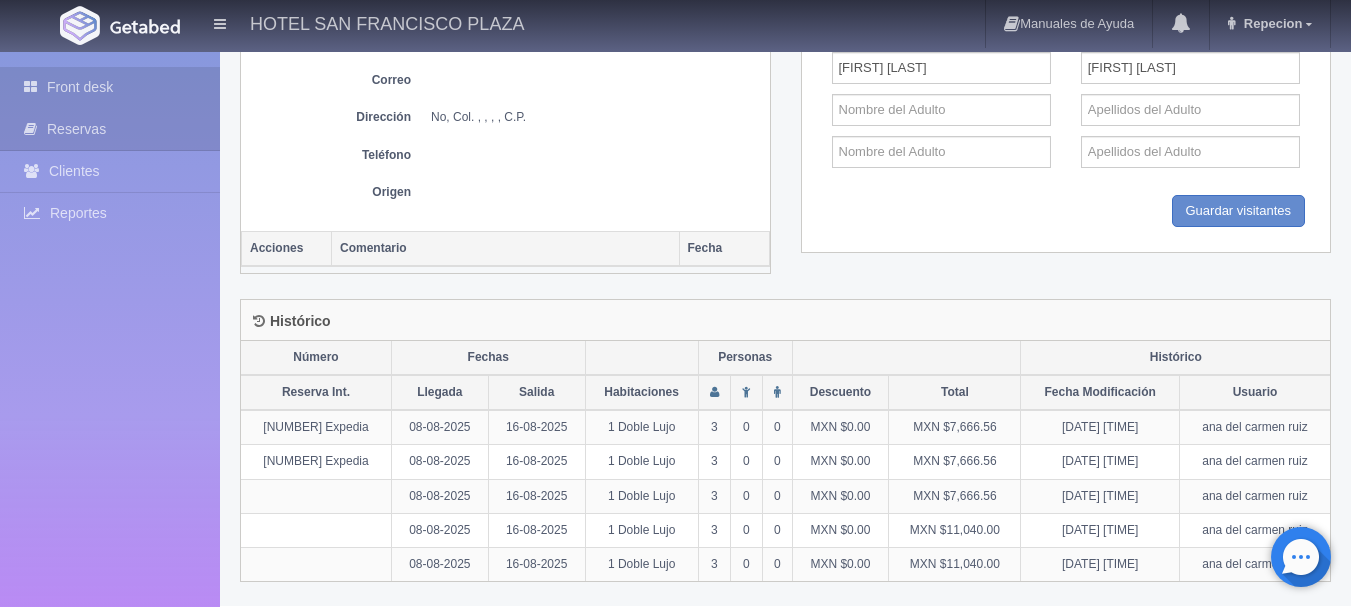 click on "Front desk" at bounding box center [110, 87] 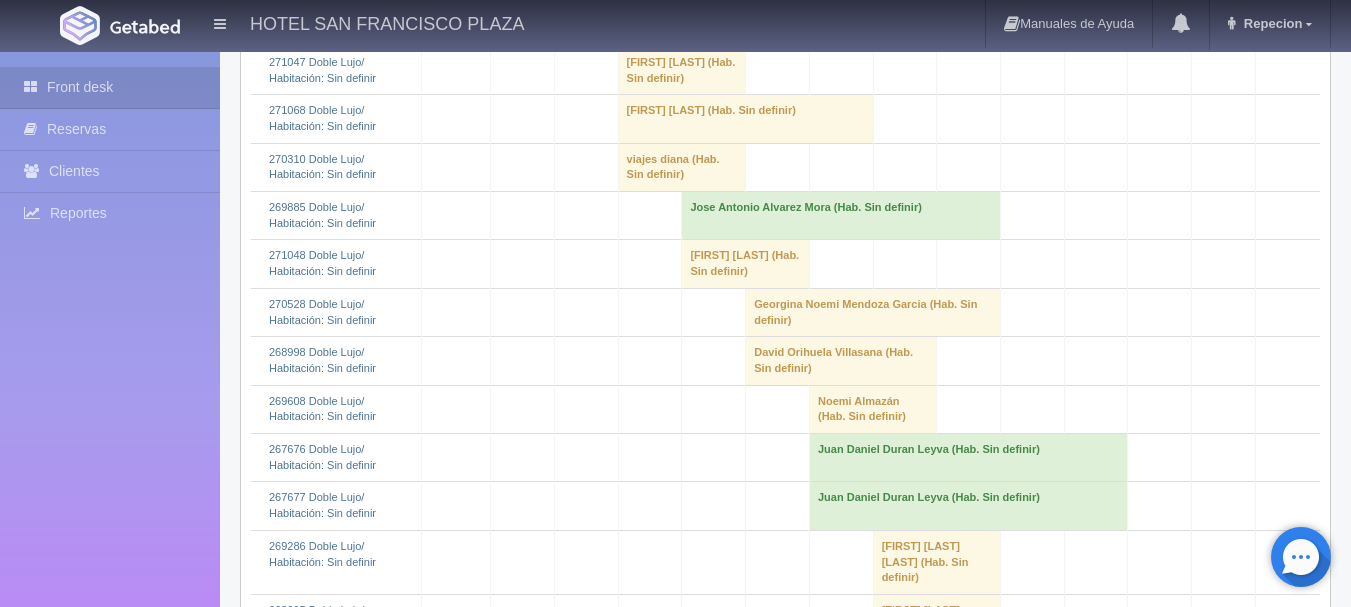 scroll, scrollTop: 1000, scrollLeft: 0, axis: vertical 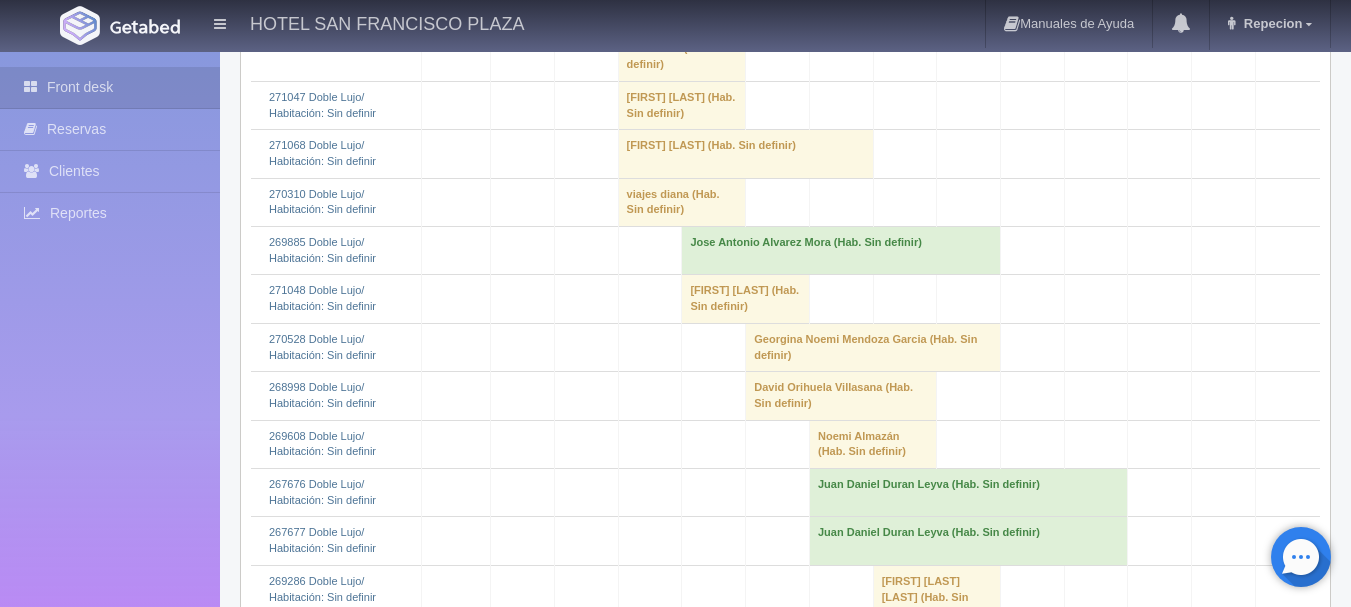 click on "viajes diana 												(Hab. Sin definir)" at bounding box center (682, 202) 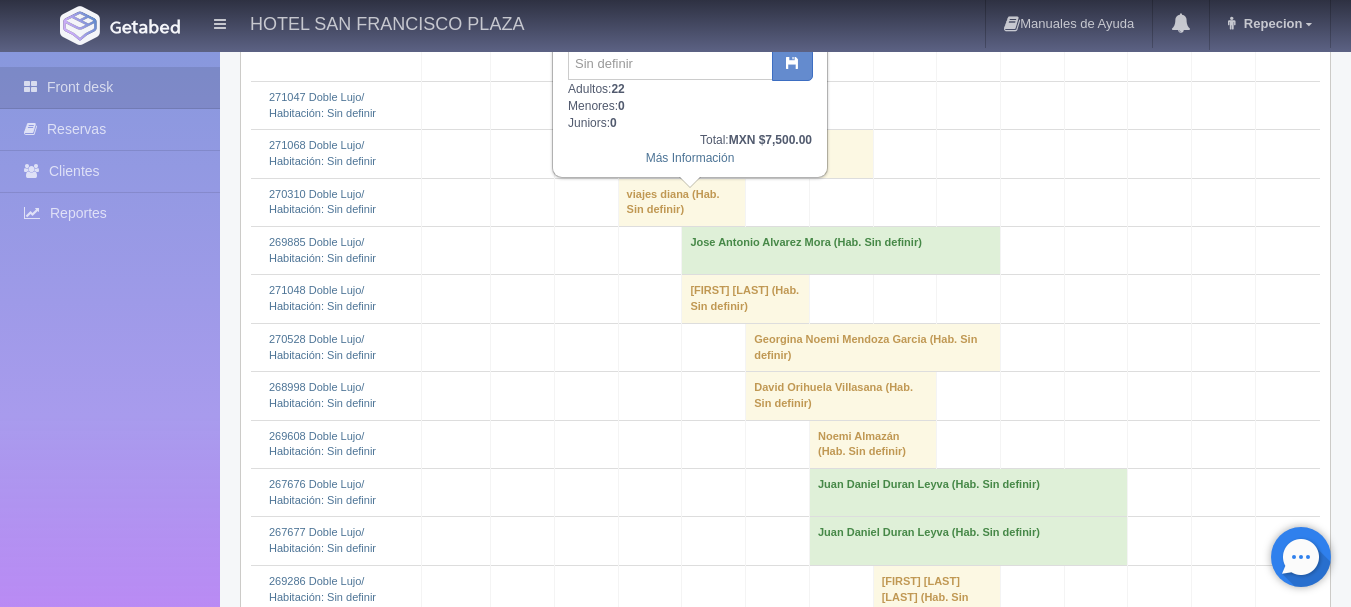 click on "viajes diana 												(Hab. Sin definir)" at bounding box center [682, 202] 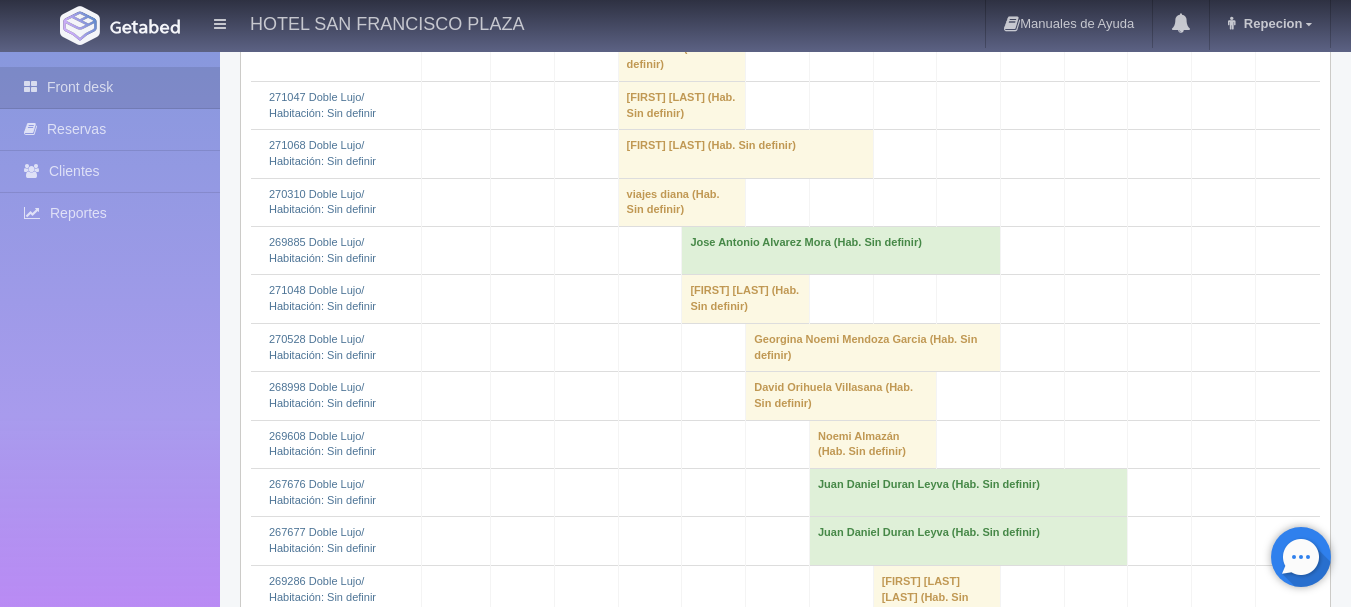 click on "viajes diana 												(Hab. Sin definir)" at bounding box center (682, 202) 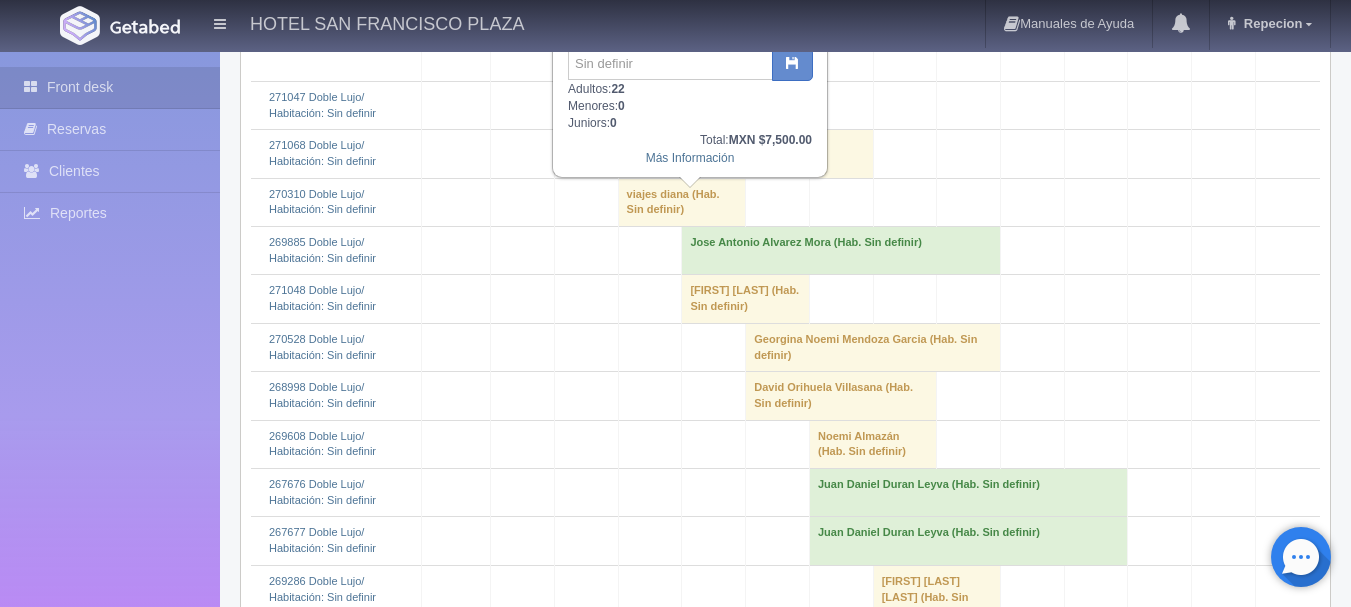click on "viajes diana 												(Hab. Sin definir)" at bounding box center (682, 202) 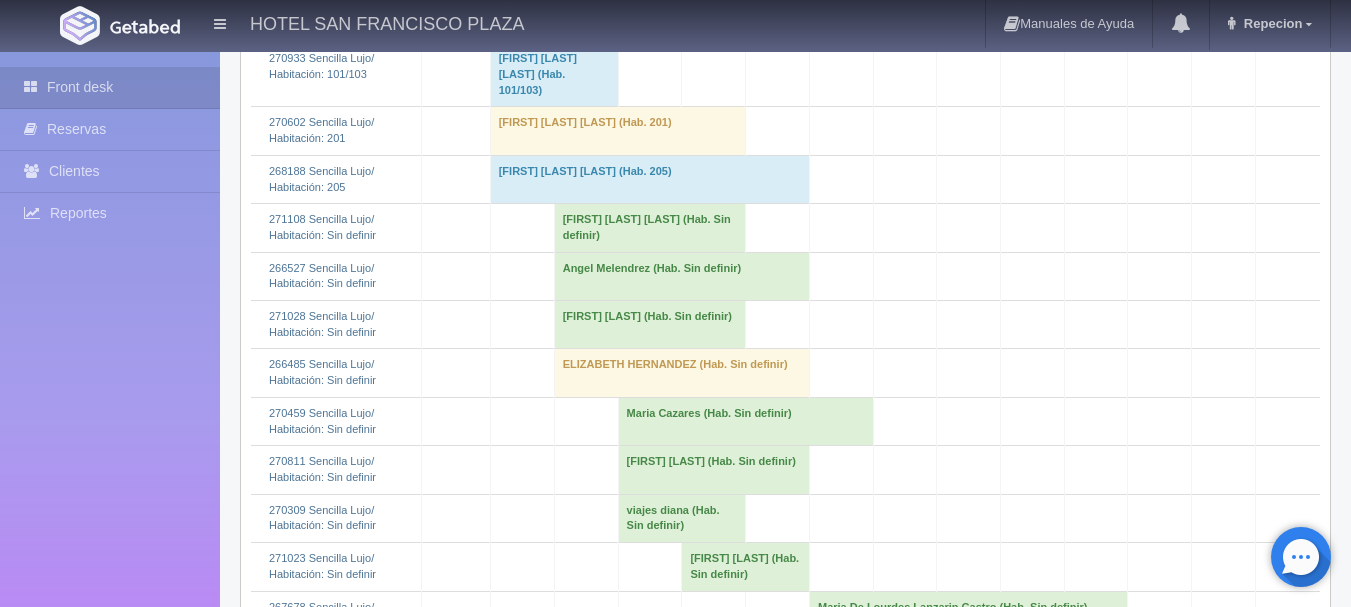 scroll, scrollTop: 3000, scrollLeft: 0, axis: vertical 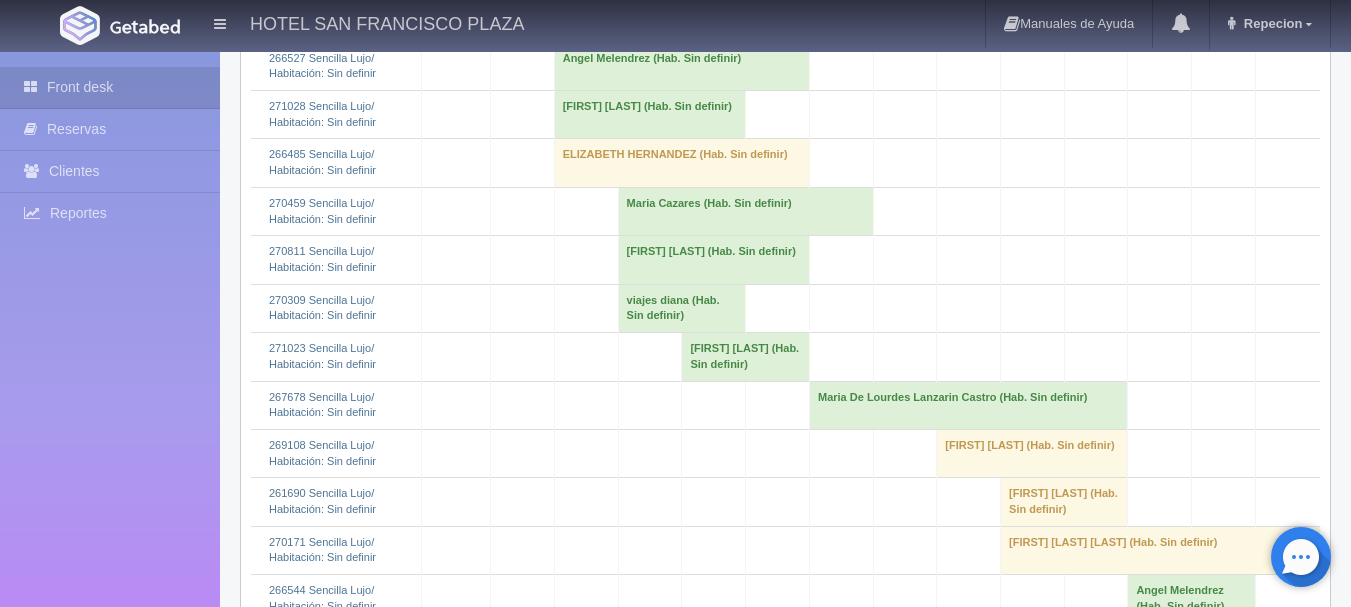 click on "Maria Cazares 												(Hab. Sin definir)" at bounding box center (745, 211) 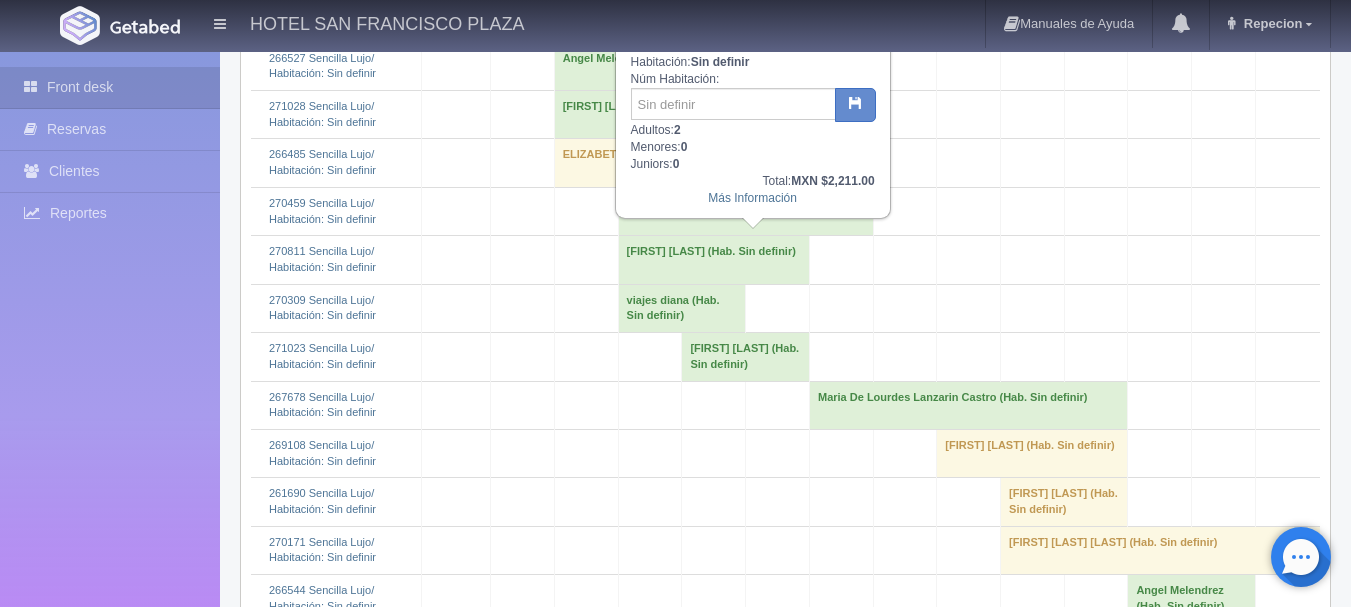 click on "Maria Cazares 												(Hab. Sin definir)" at bounding box center [745, 211] 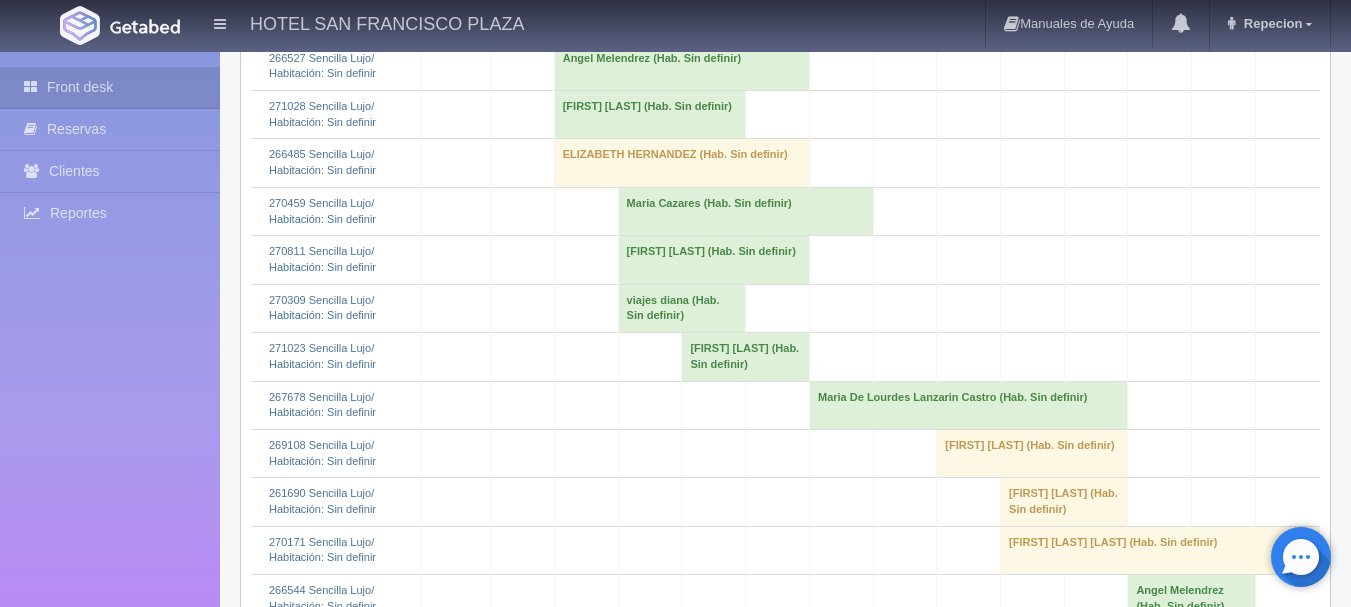 click on "[FIRST] [LAST] 												(Hab. Sin definir)" at bounding box center [713, 260] 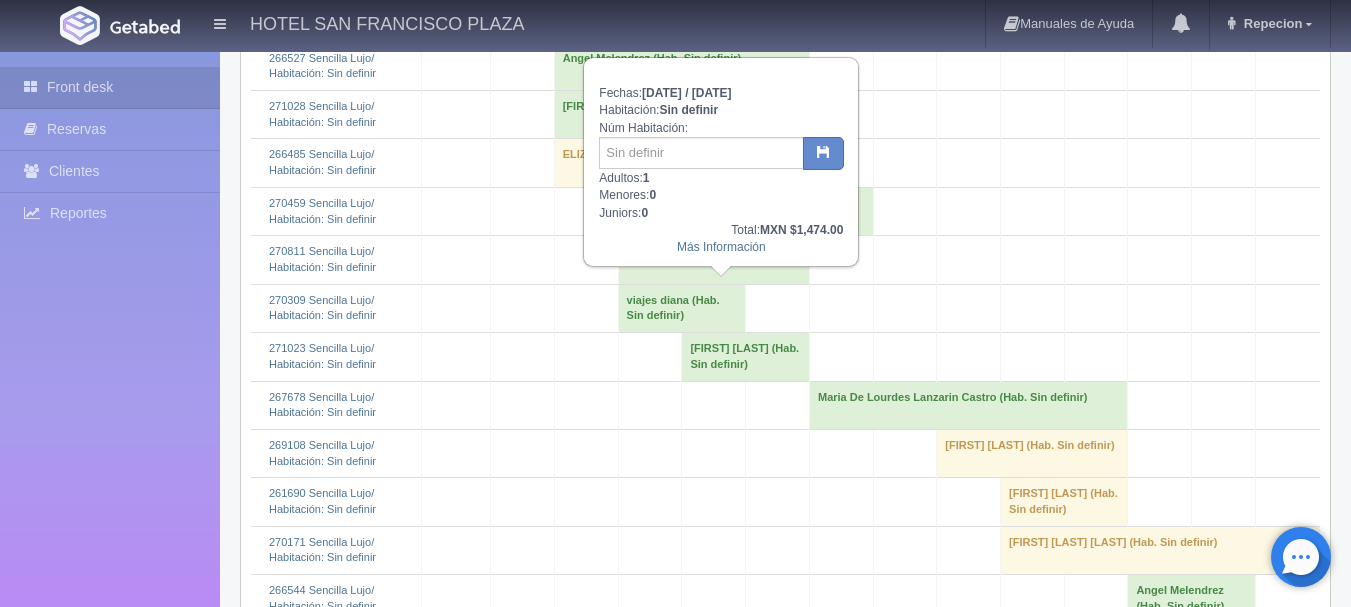 click on "[FIRST] [LAST] 												(Hab. Sin definir)" at bounding box center (713, 260) 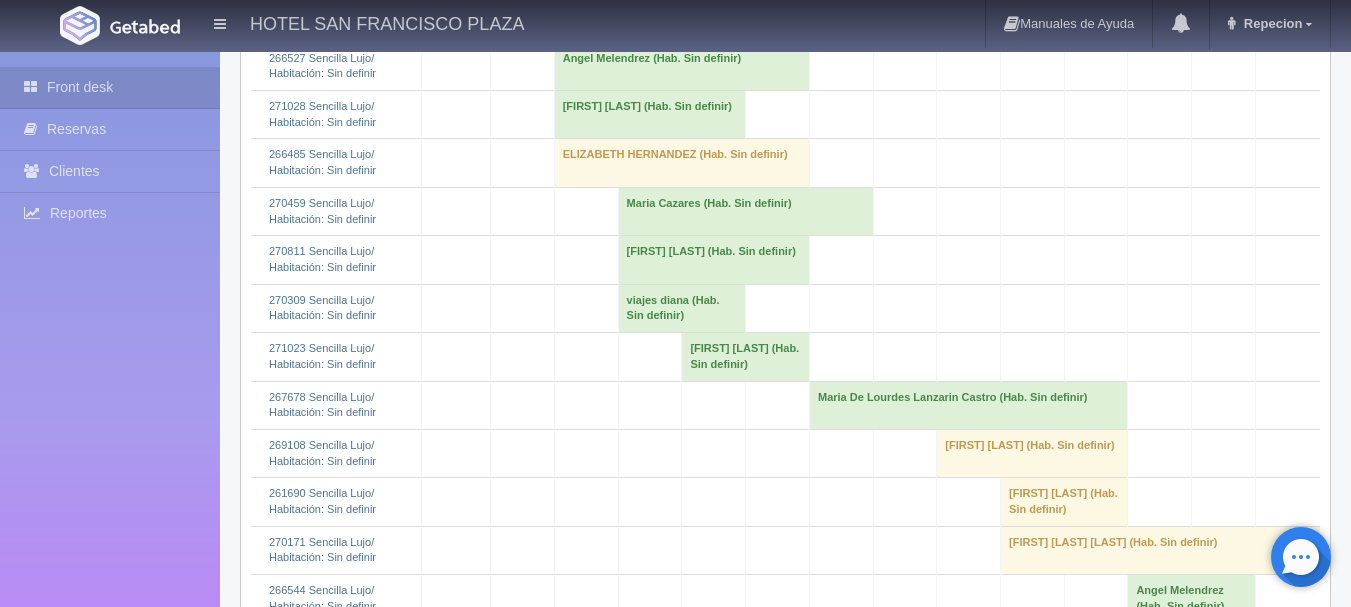 click on "viajes diana 												(Hab. Sin definir)" at bounding box center (682, 308) 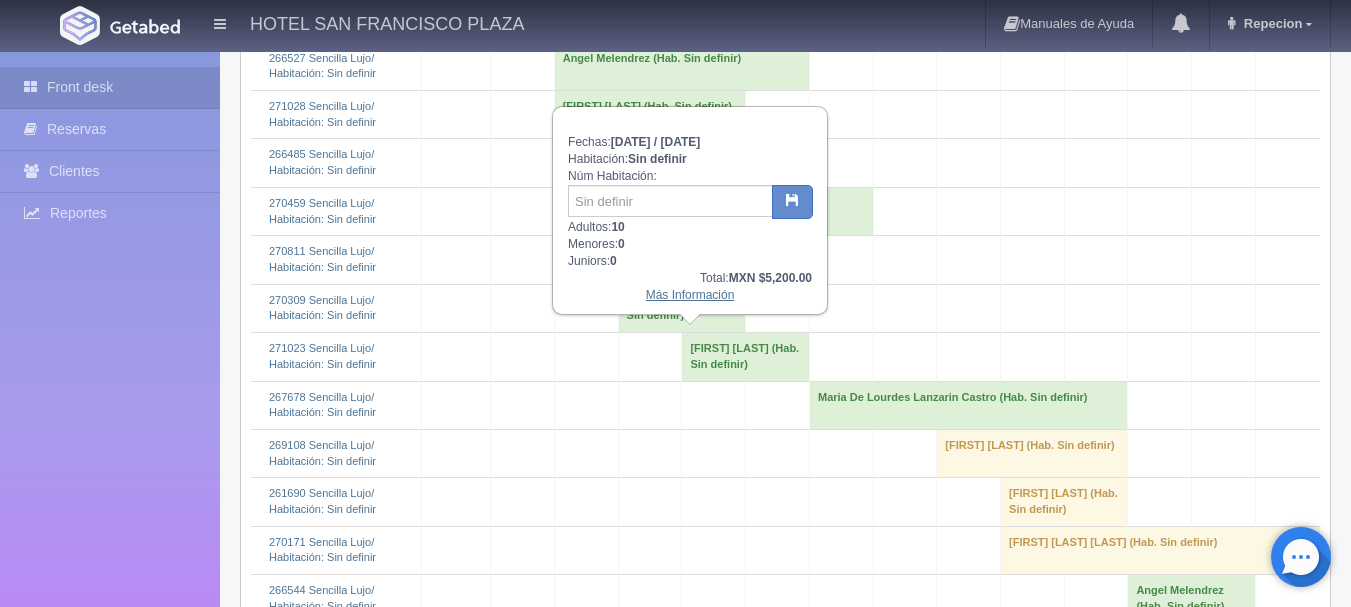 click on "Más Información" at bounding box center (690, 295) 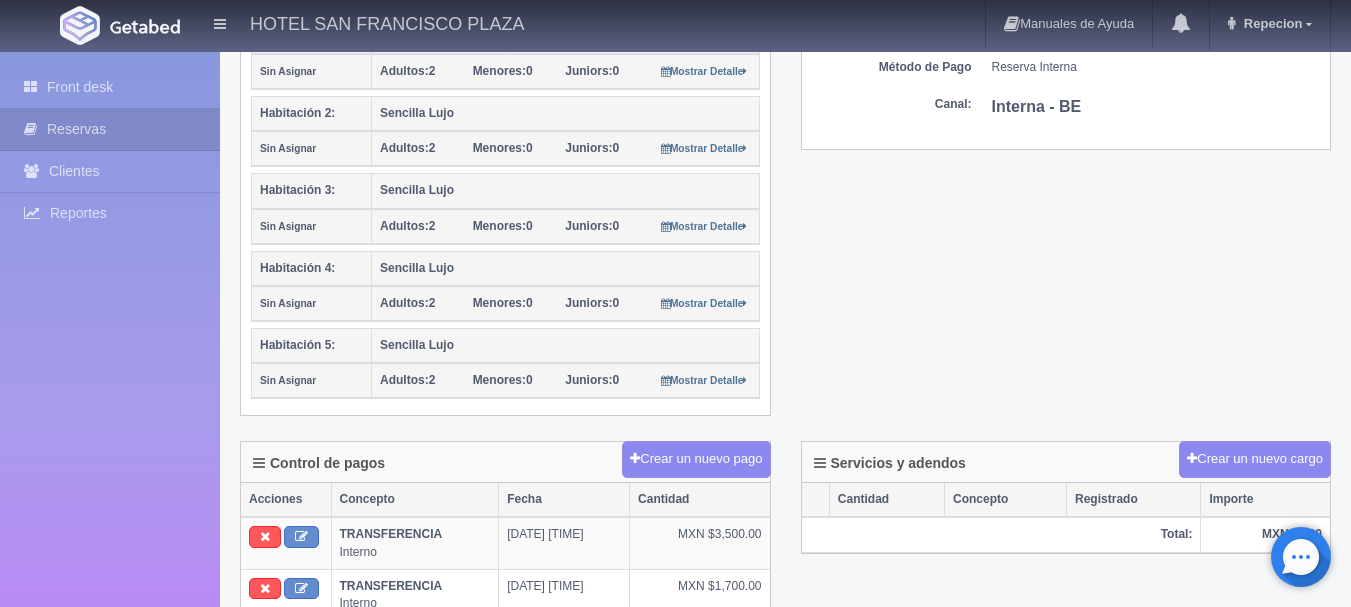 scroll, scrollTop: 600, scrollLeft: 0, axis: vertical 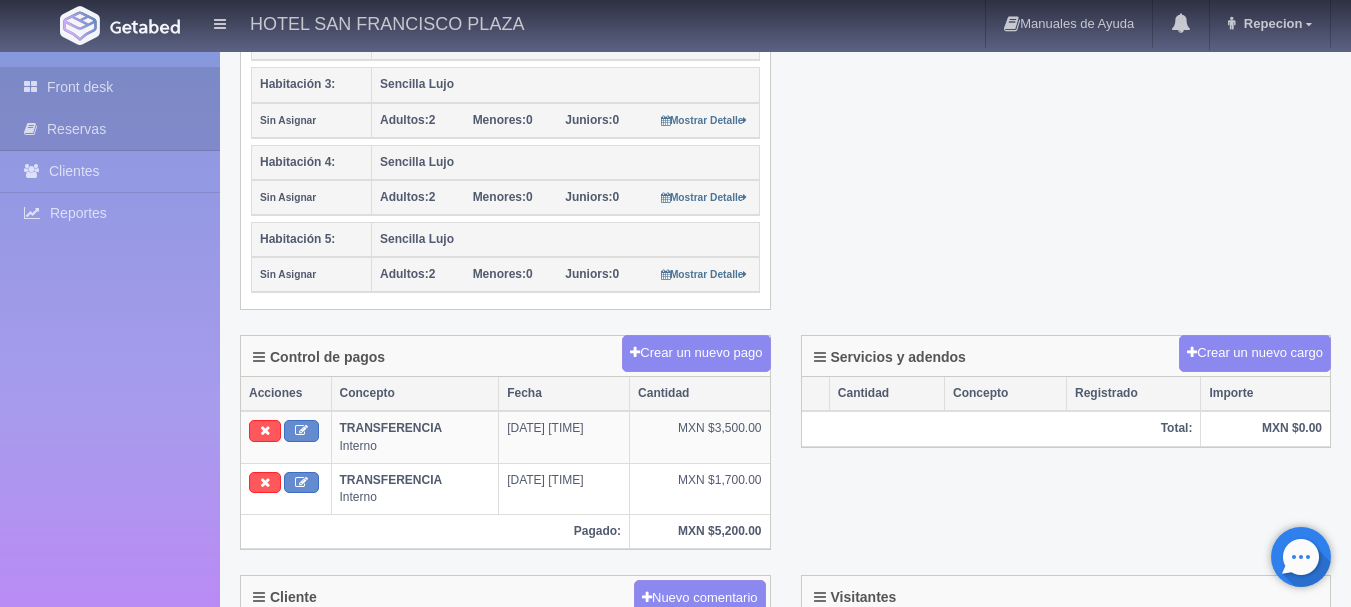 click on "Front desk" at bounding box center (110, 87) 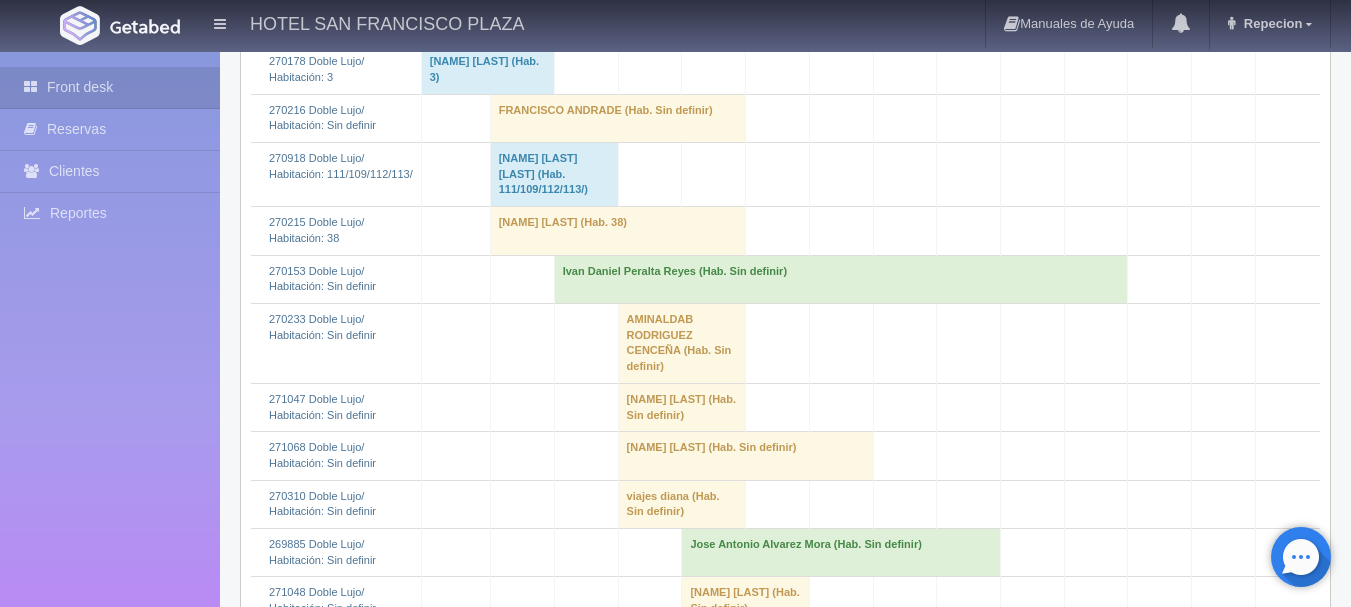 scroll, scrollTop: 700, scrollLeft: 0, axis: vertical 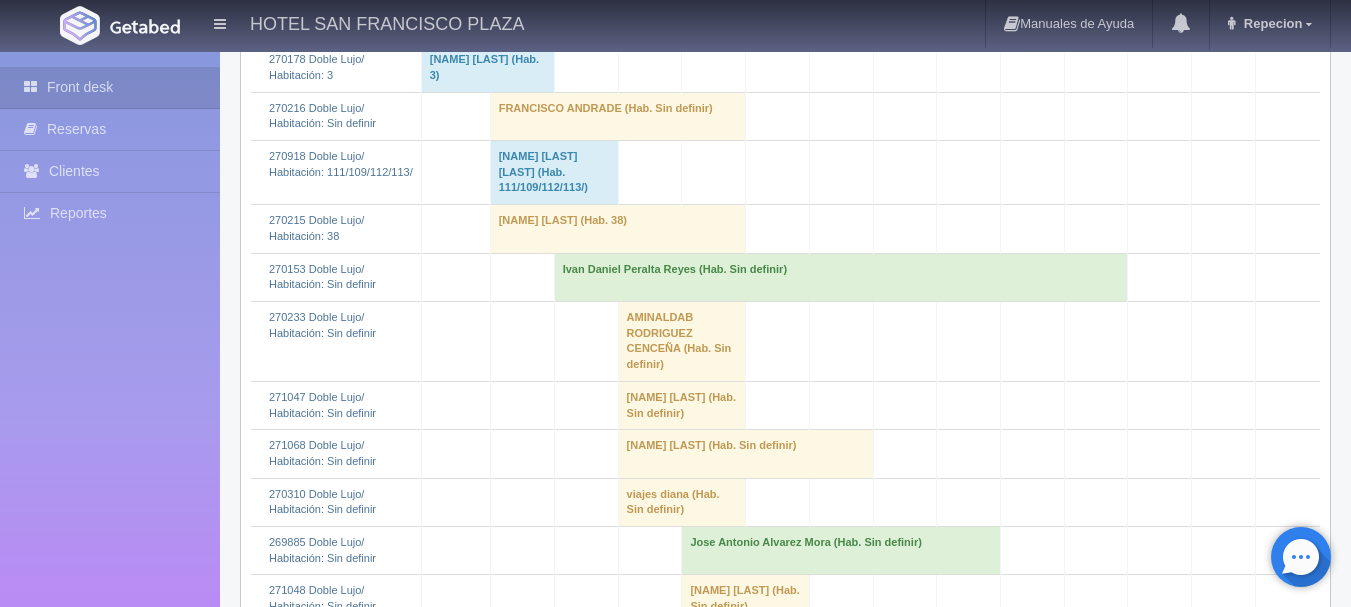 click on "Ivan Daniel Peralta Reyes 												(Hab. Sin definir)" at bounding box center [841, 277] 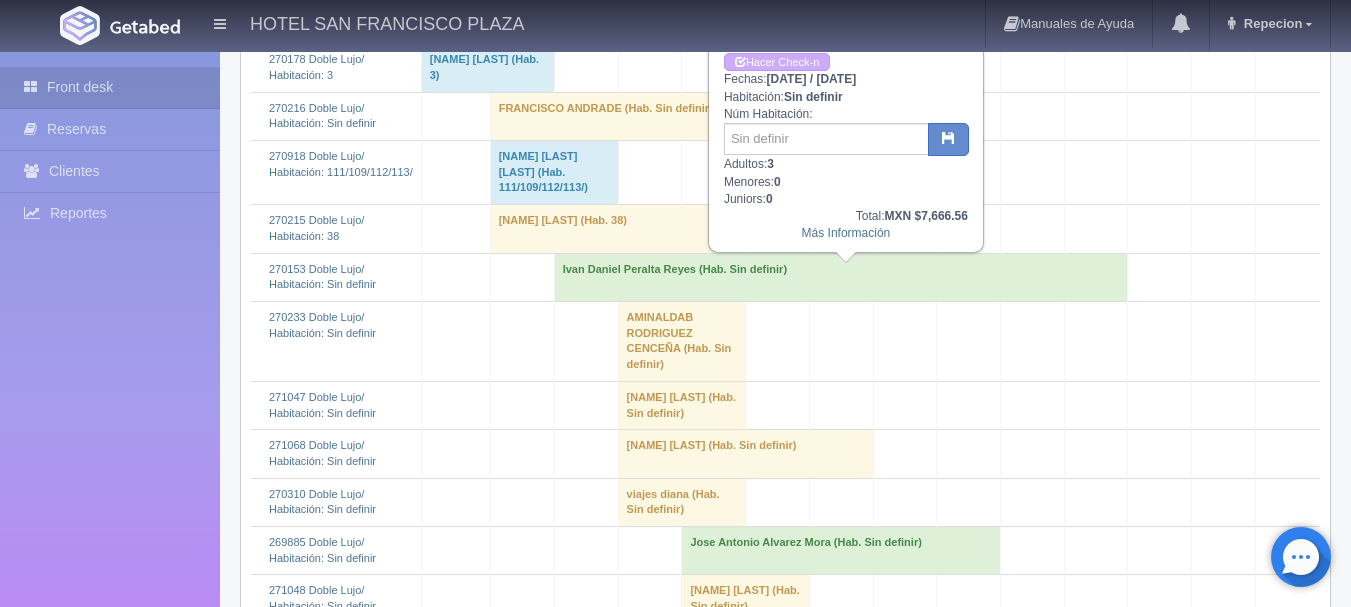 click on "Ivan Daniel Peralta Reyes 												(Hab. Sin definir)" at bounding box center (841, 277) 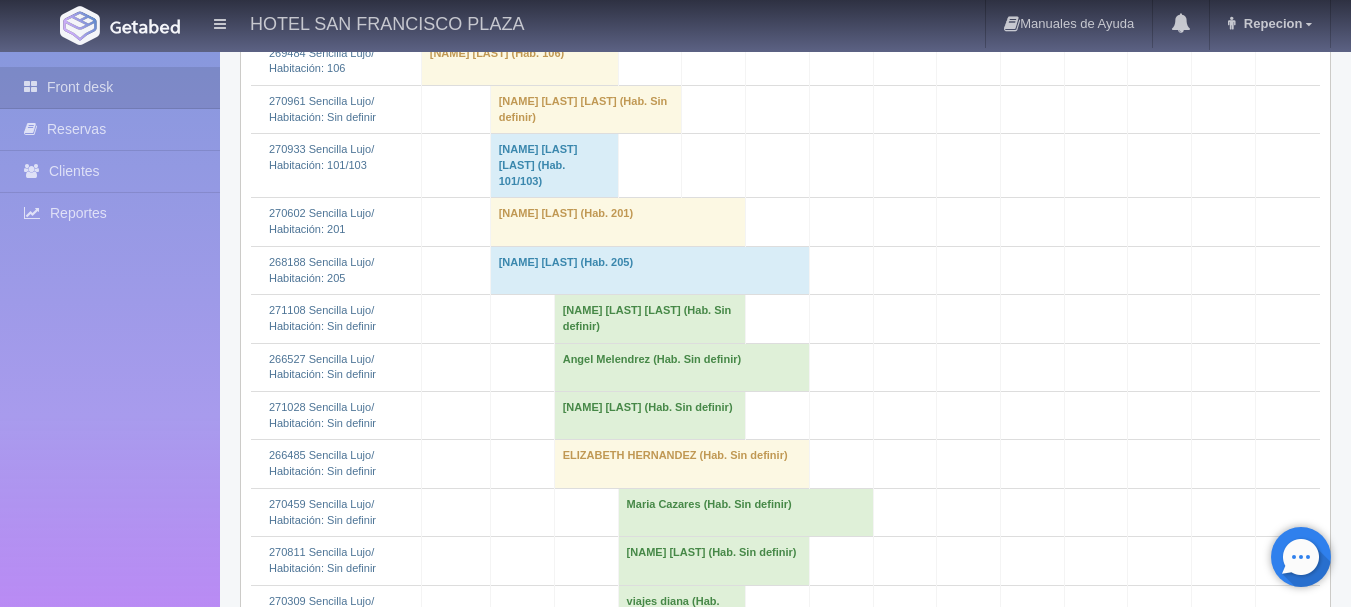 scroll, scrollTop: 2700, scrollLeft: 0, axis: vertical 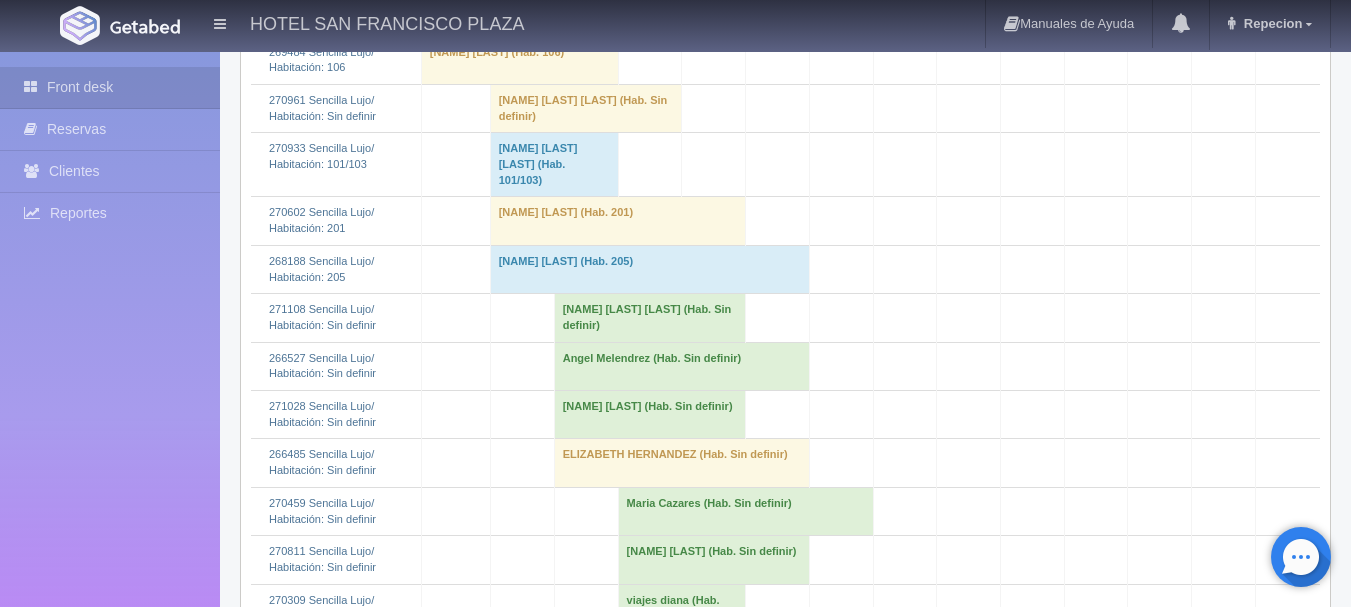 click on "[FIRST] [LAST] 												(Hab. Sin definir)" at bounding box center (650, 318) 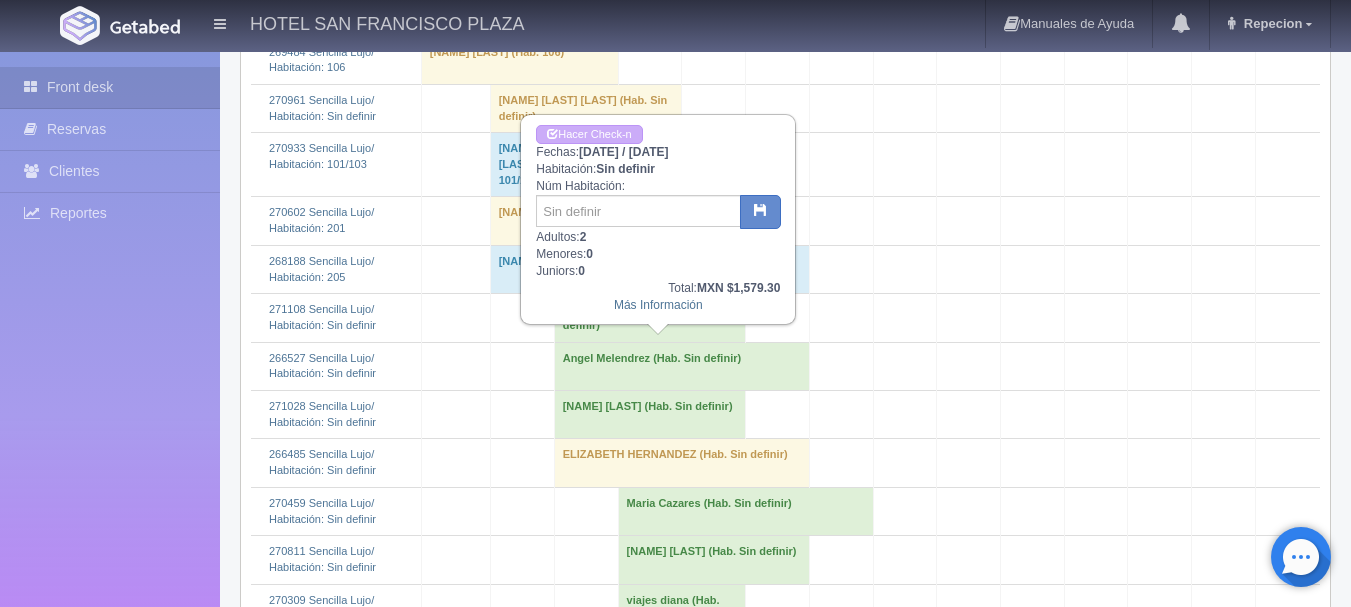 click on "[FIRST] [LAST] 												(Hab. Sin definir)" at bounding box center (650, 318) 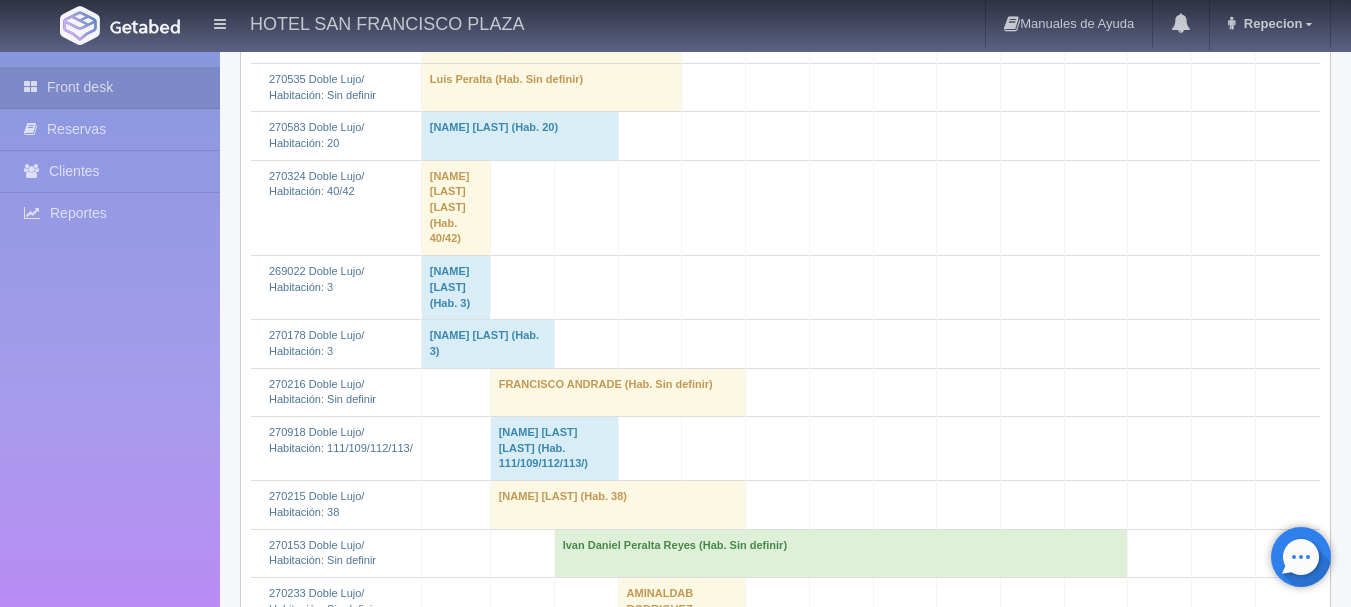 scroll, scrollTop: 500, scrollLeft: 0, axis: vertical 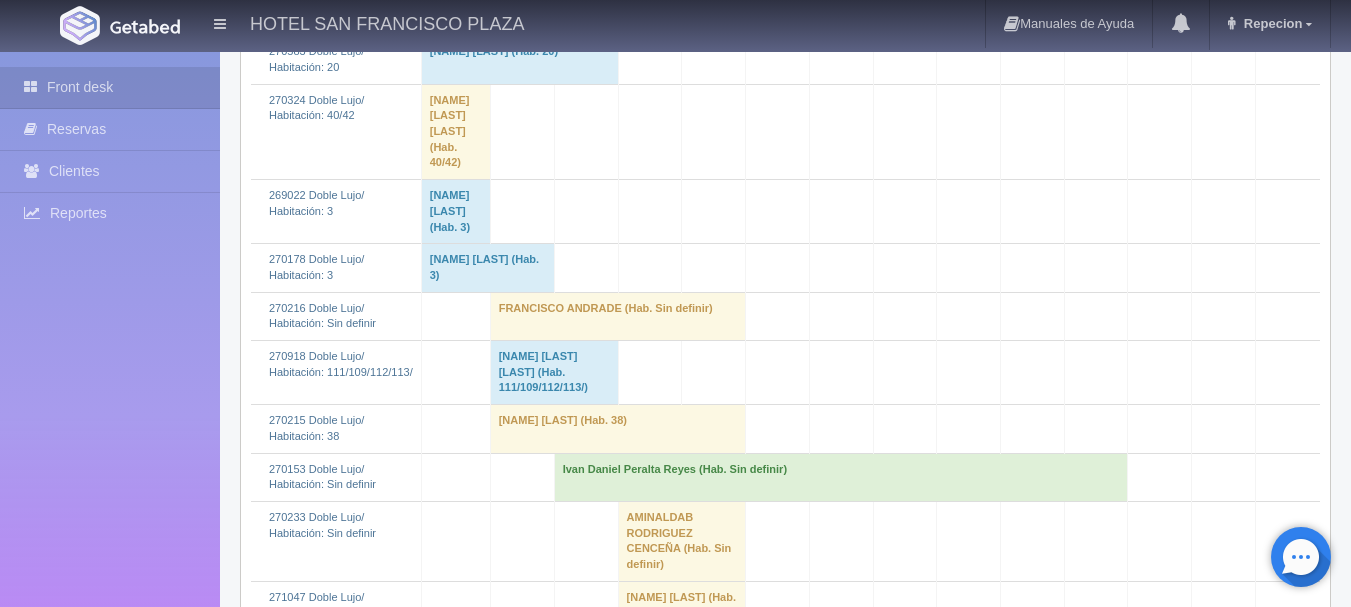 click on "Ivan Daniel Peralta Reyes 												(Hab. Sin definir)" at bounding box center (841, 477) 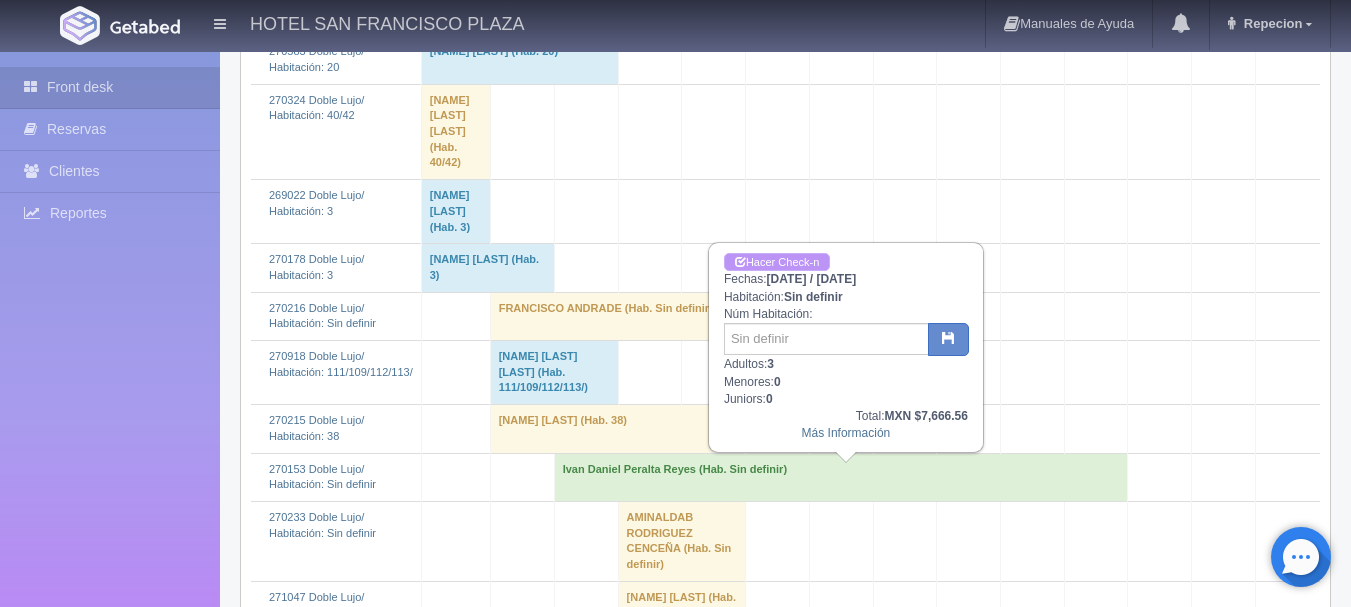 click on "Hacer Check-n" at bounding box center [777, 262] 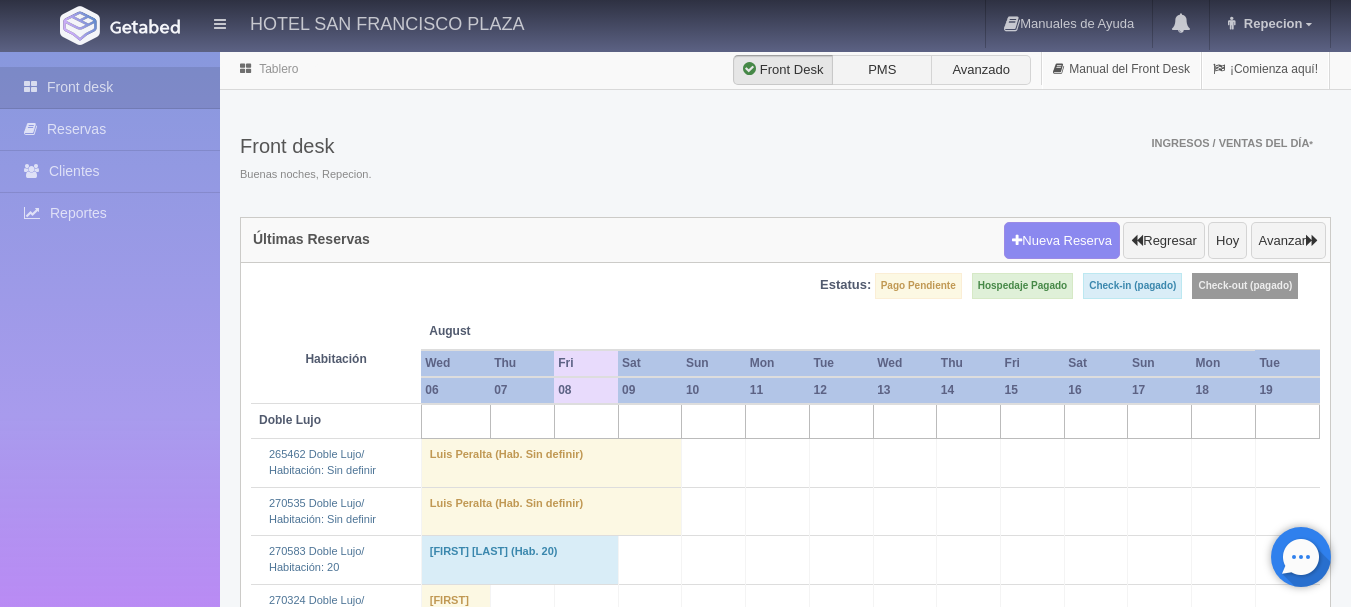 scroll, scrollTop: 500, scrollLeft: 0, axis: vertical 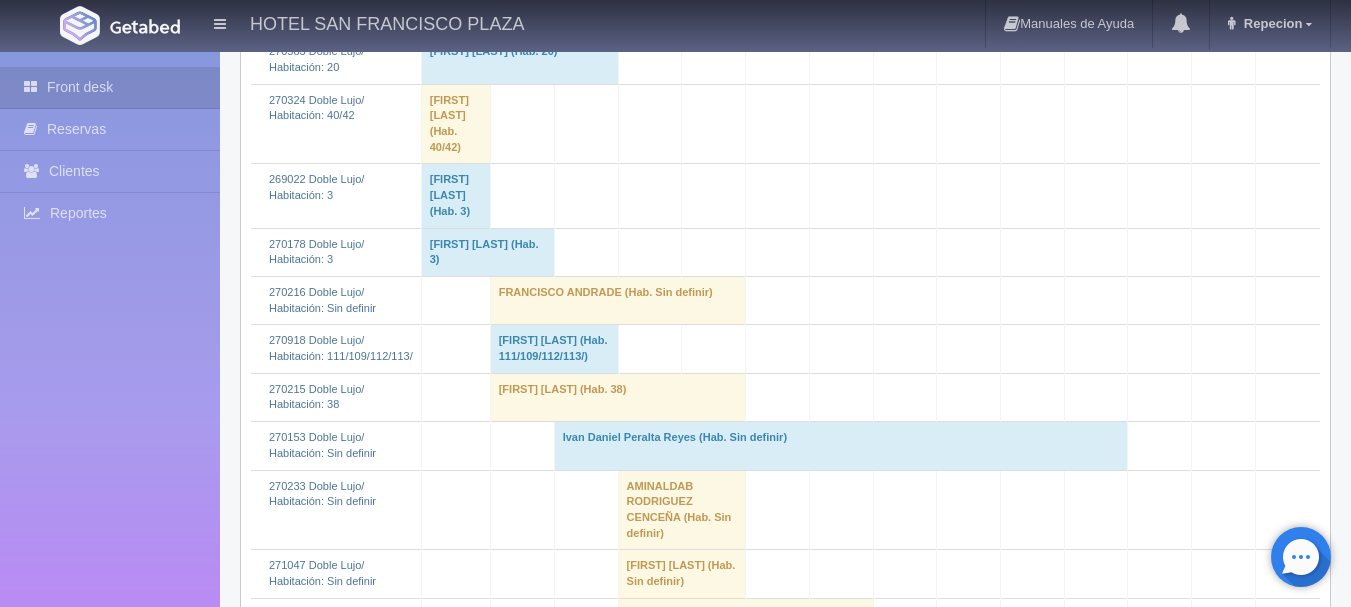 click on "Ivan Daniel Peralta Reyes 												(Hab. Sin definir)" at bounding box center (841, 446) 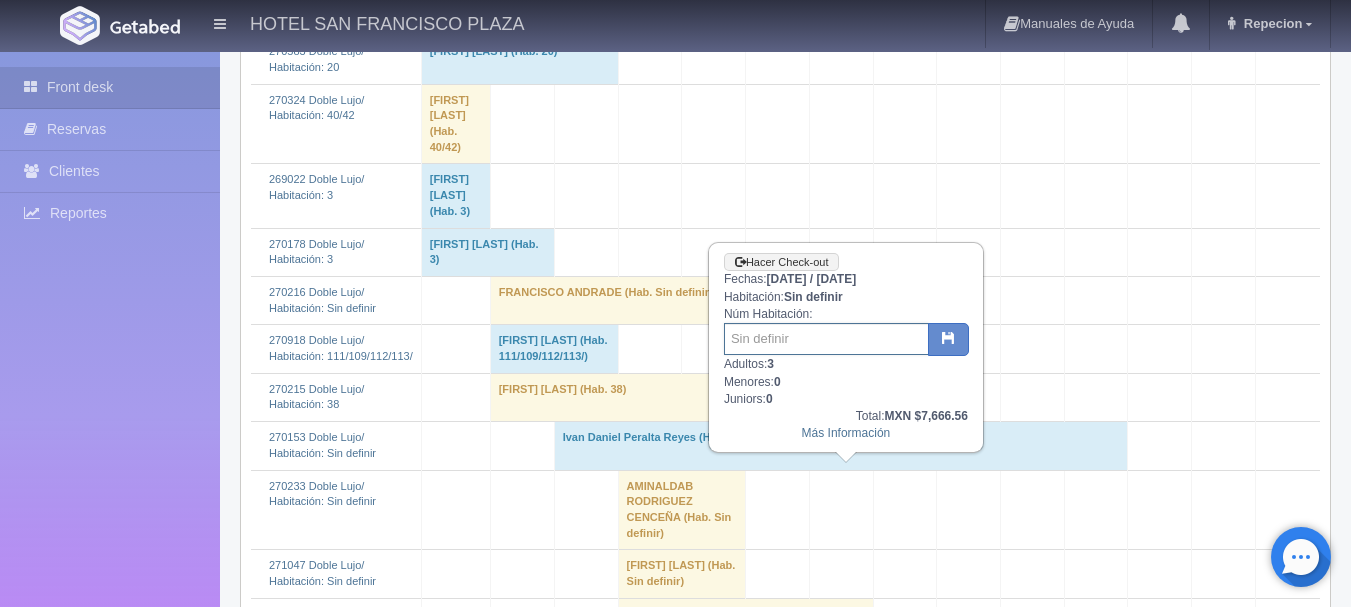 click at bounding box center [826, 339] 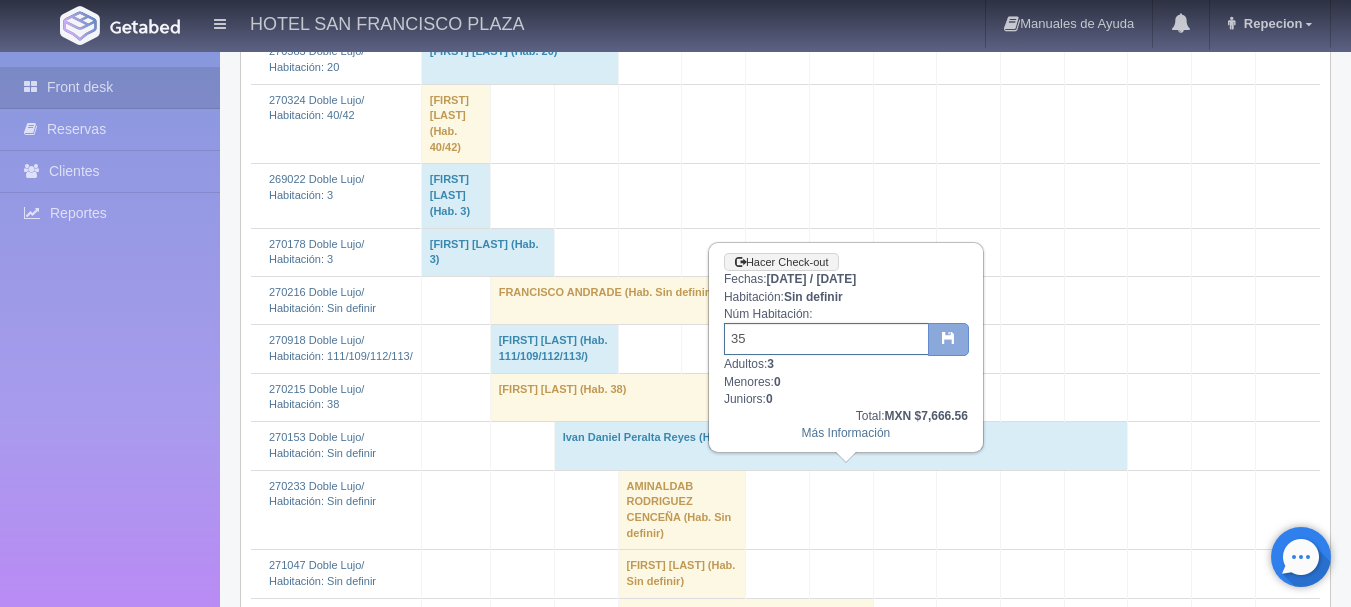 type on "35" 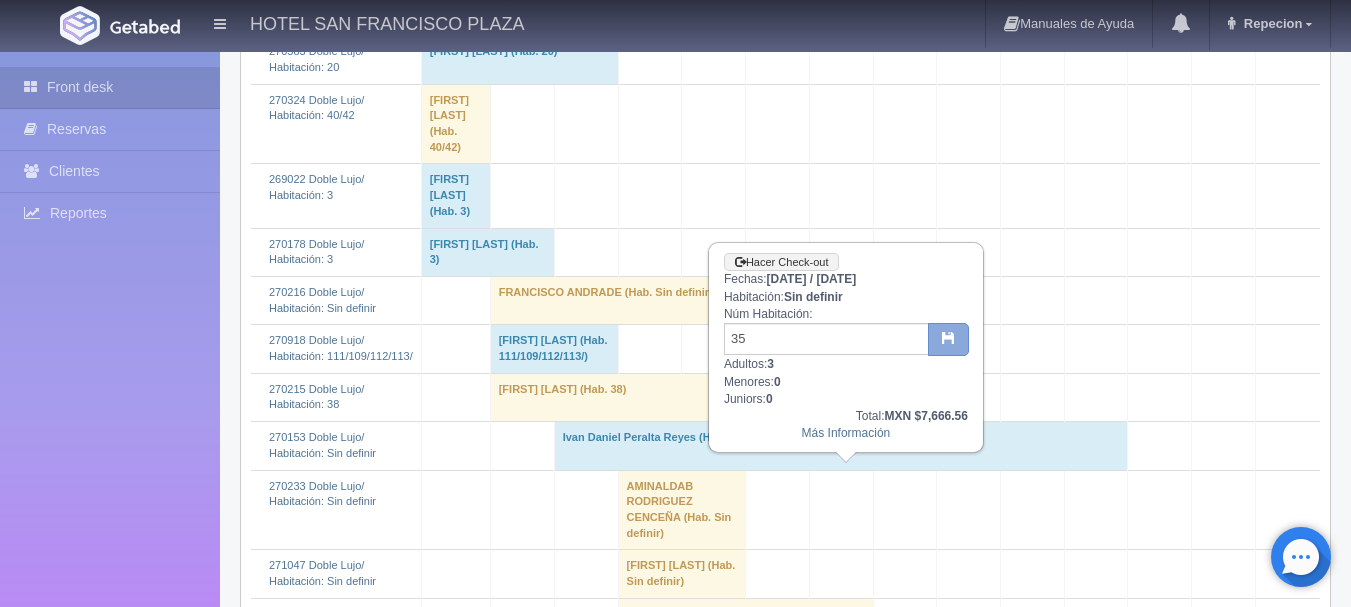 click at bounding box center [948, 340] 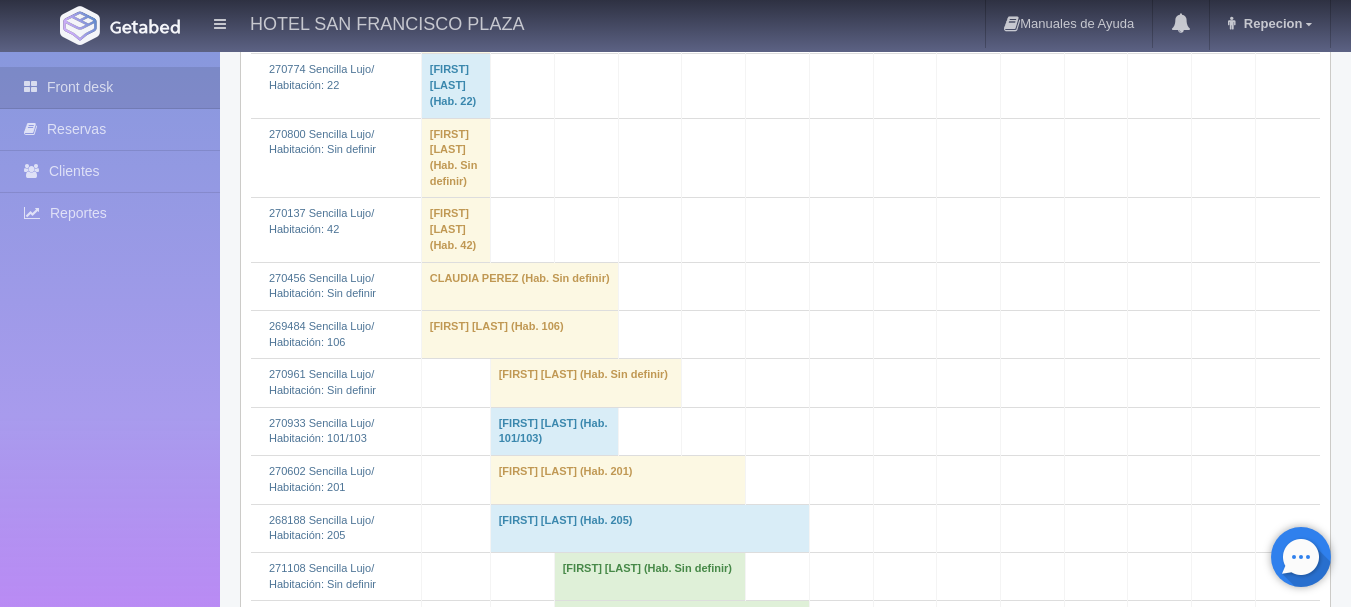 scroll, scrollTop: 2800, scrollLeft: 0, axis: vertical 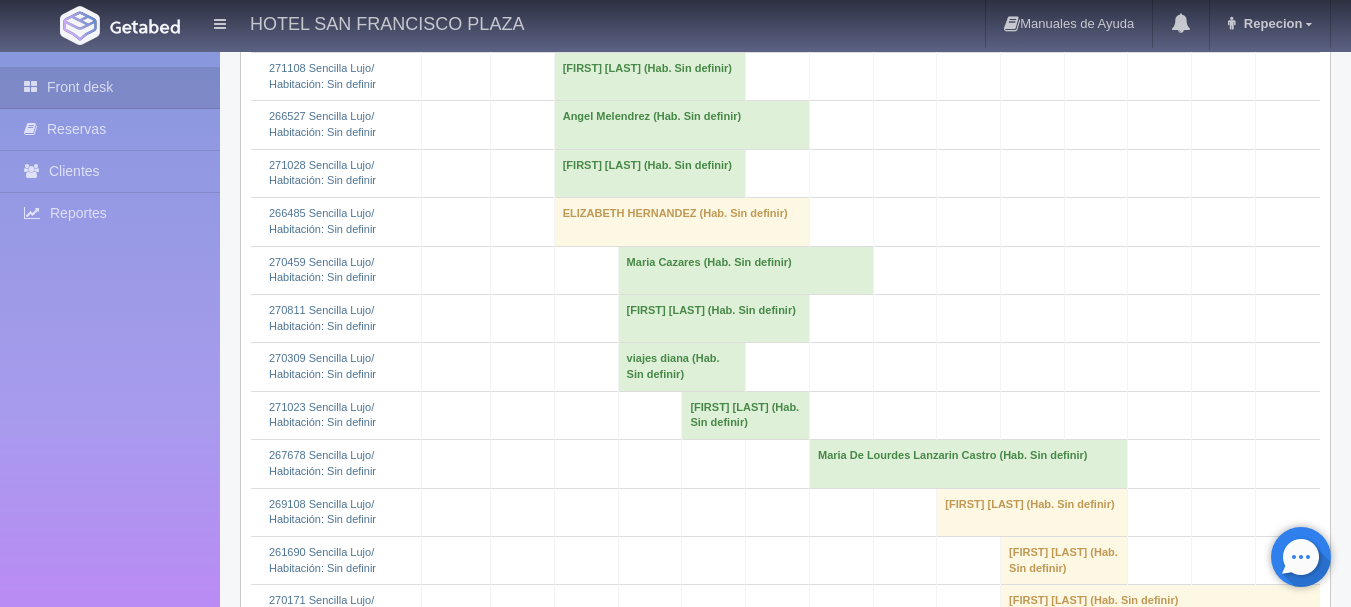 click on "[FIRST] [LAST] 												(Hab. Sin definir)" at bounding box center (650, 76) 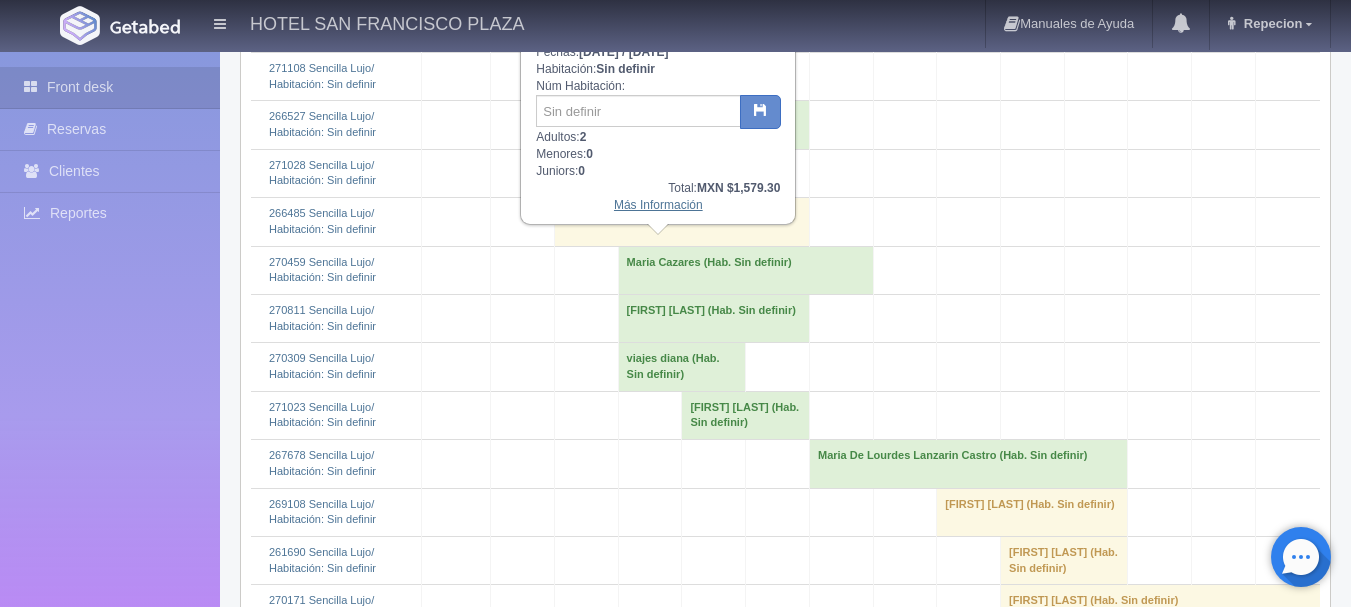 click on "Más Información" at bounding box center [658, 205] 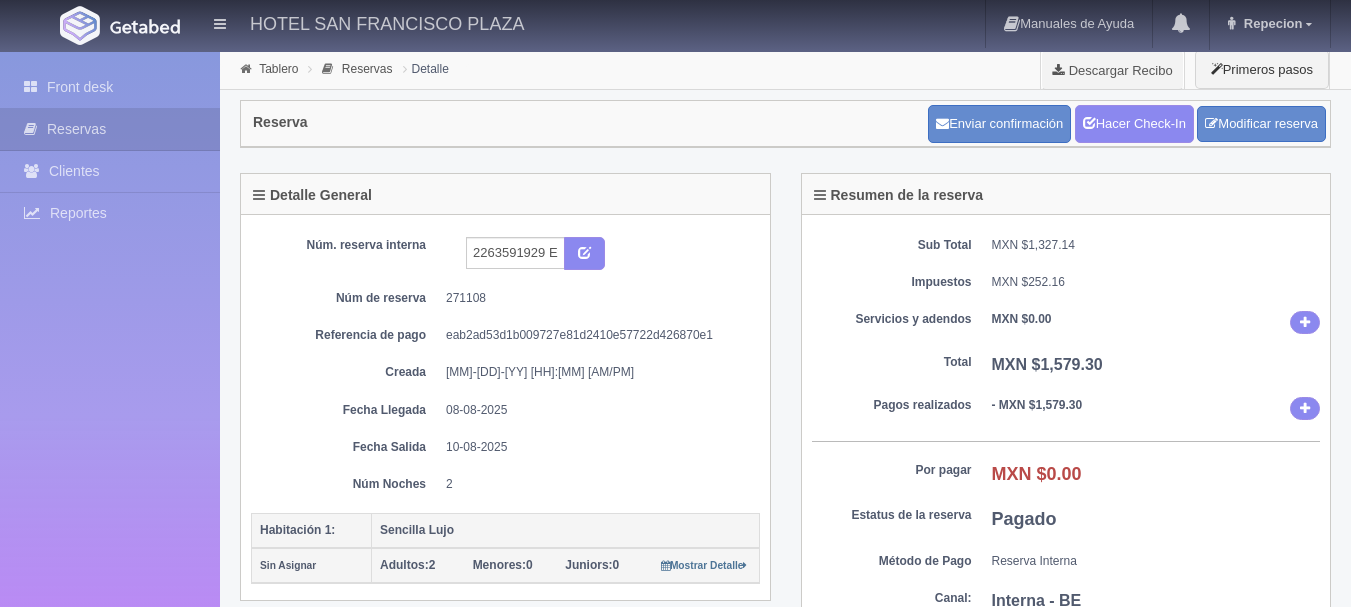 scroll, scrollTop: 0, scrollLeft: 0, axis: both 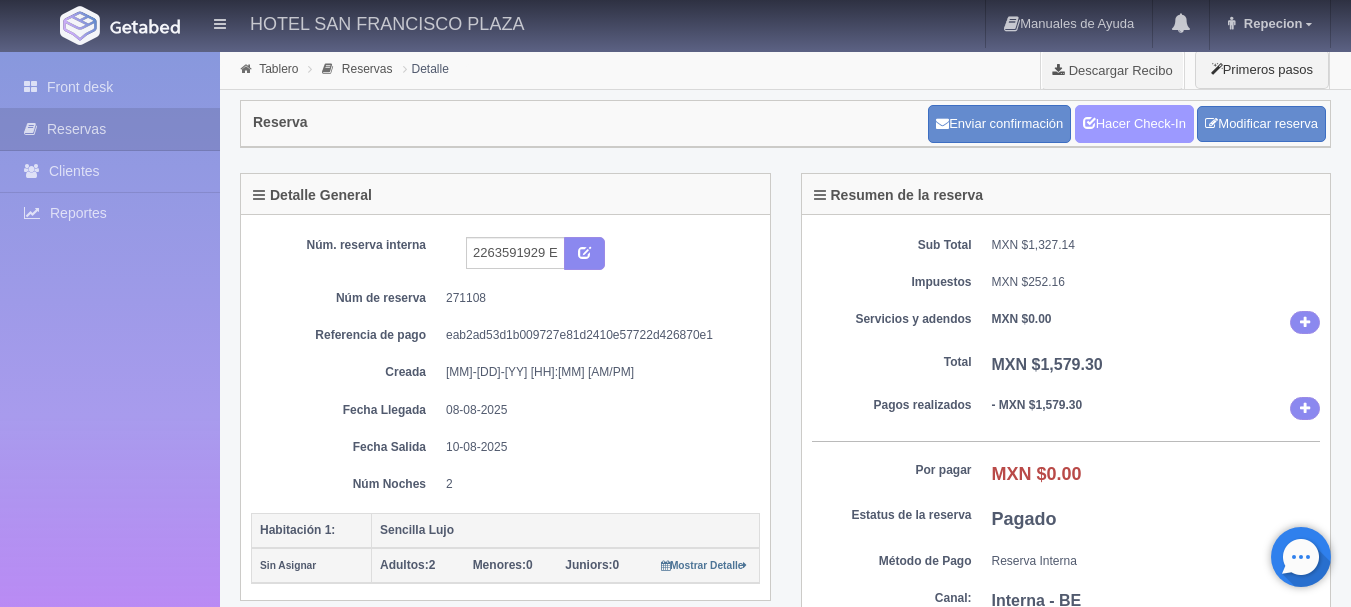 click on "Hacer Check-In" at bounding box center [1134, 124] 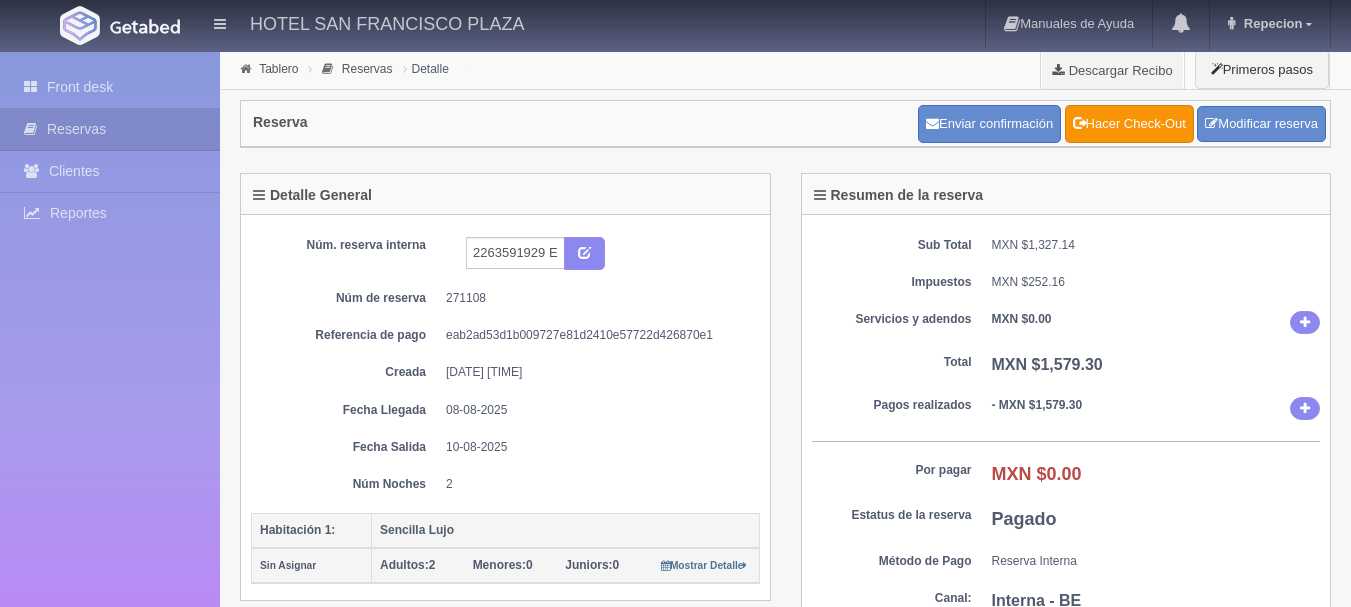 scroll, scrollTop: 0, scrollLeft: 0, axis: both 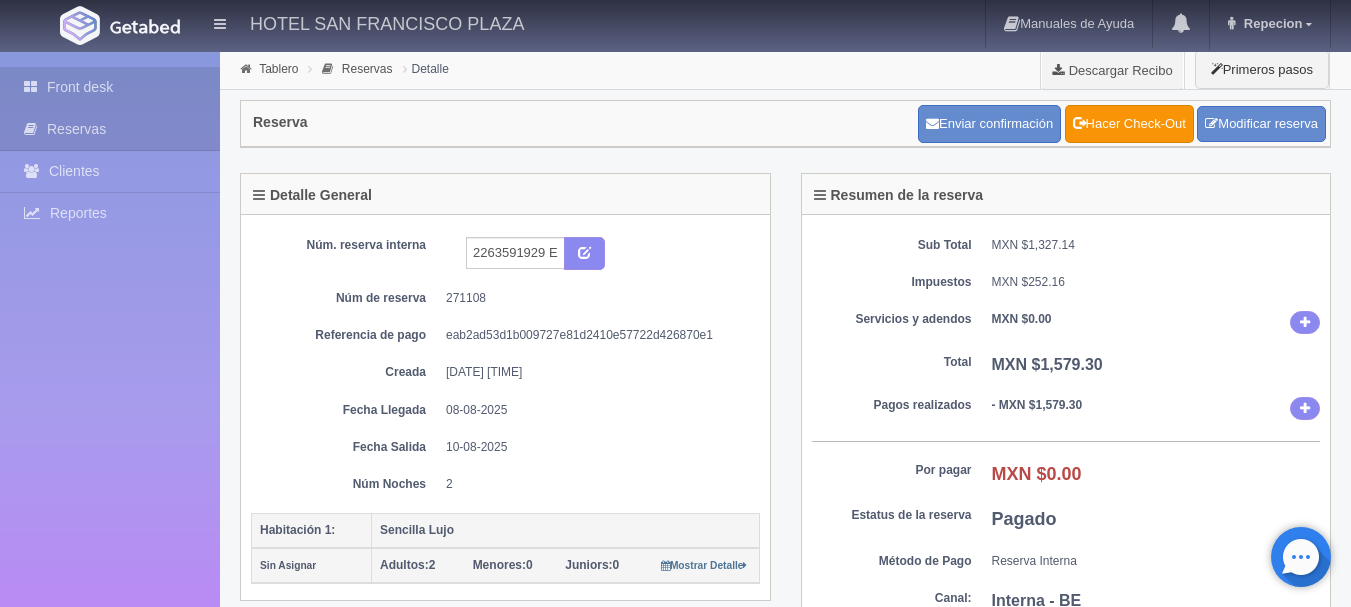 click on "Front desk" at bounding box center [110, 87] 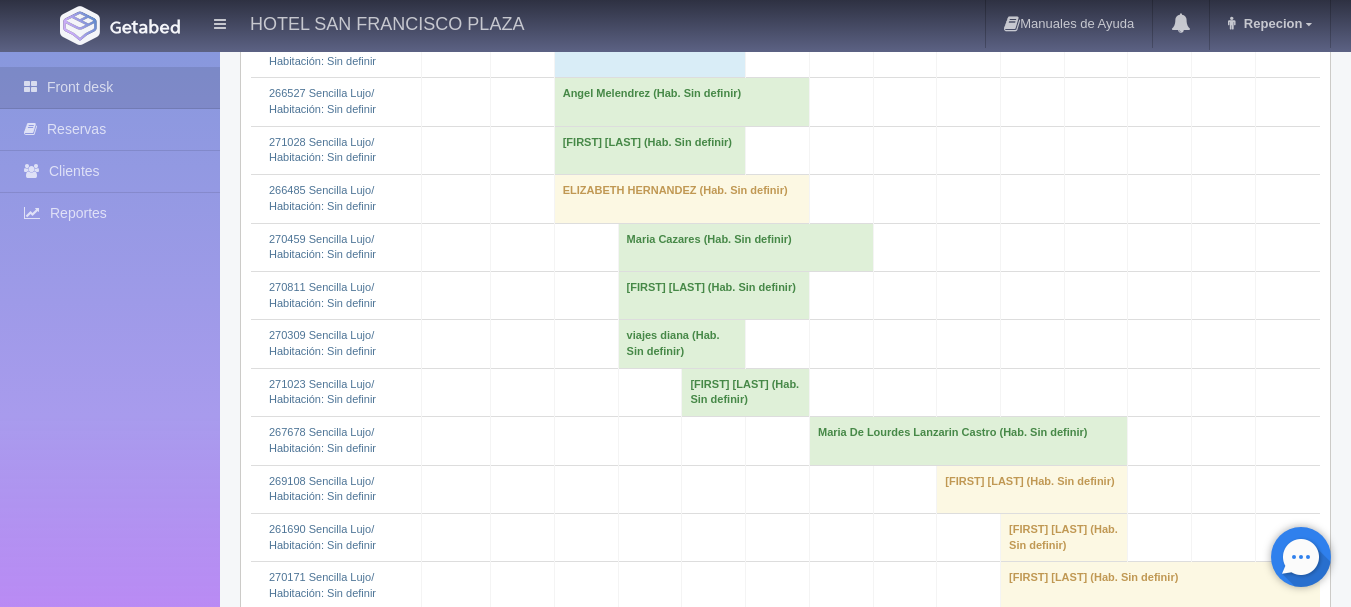scroll, scrollTop: 2800, scrollLeft: 0, axis: vertical 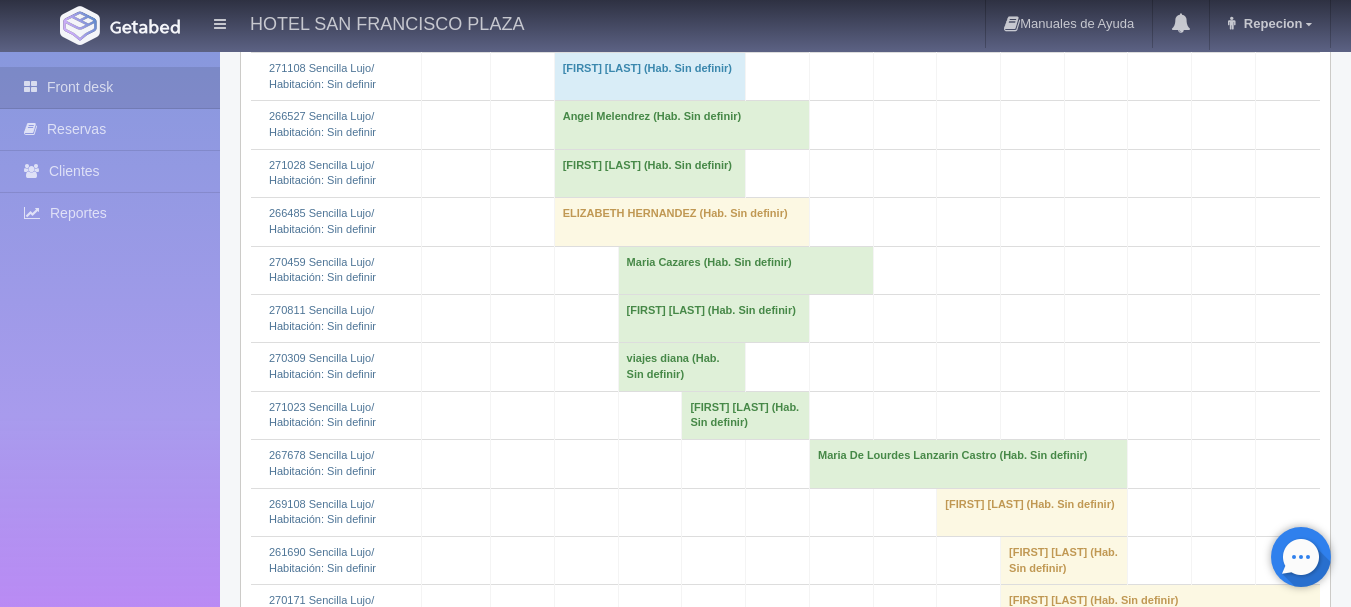 click on "Miguel Angel Rodriguez Duran 												(Hab. Sin definir)" at bounding box center (650, 76) 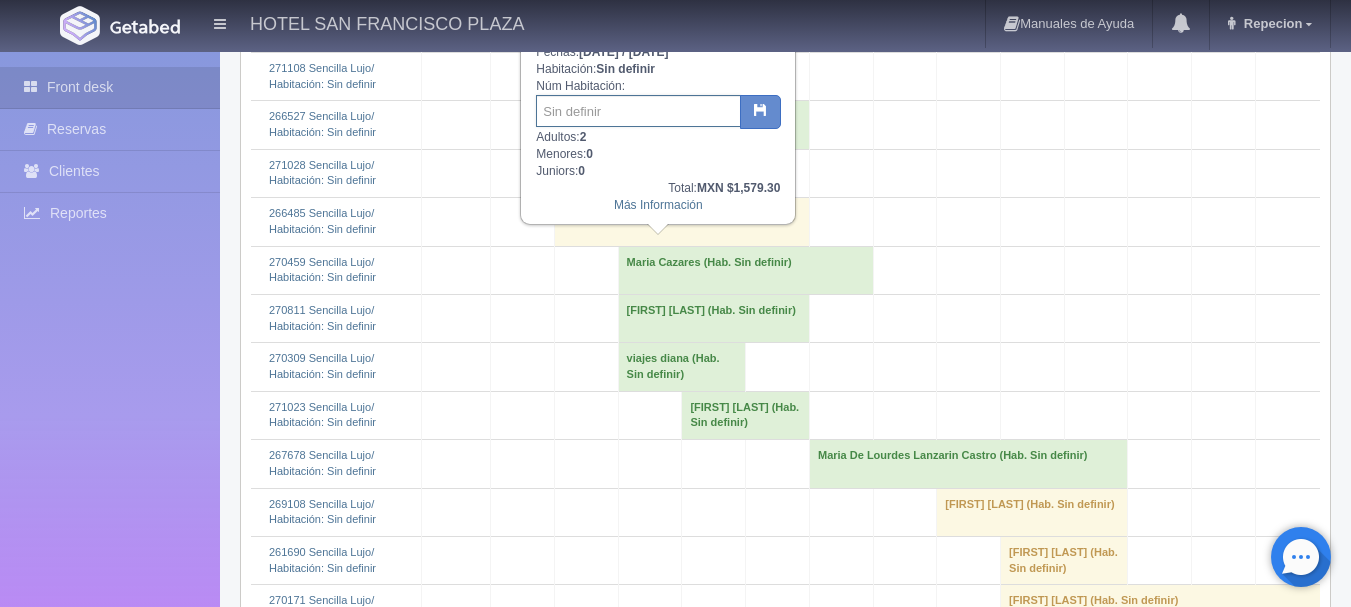 click at bounding box center (638, 111) 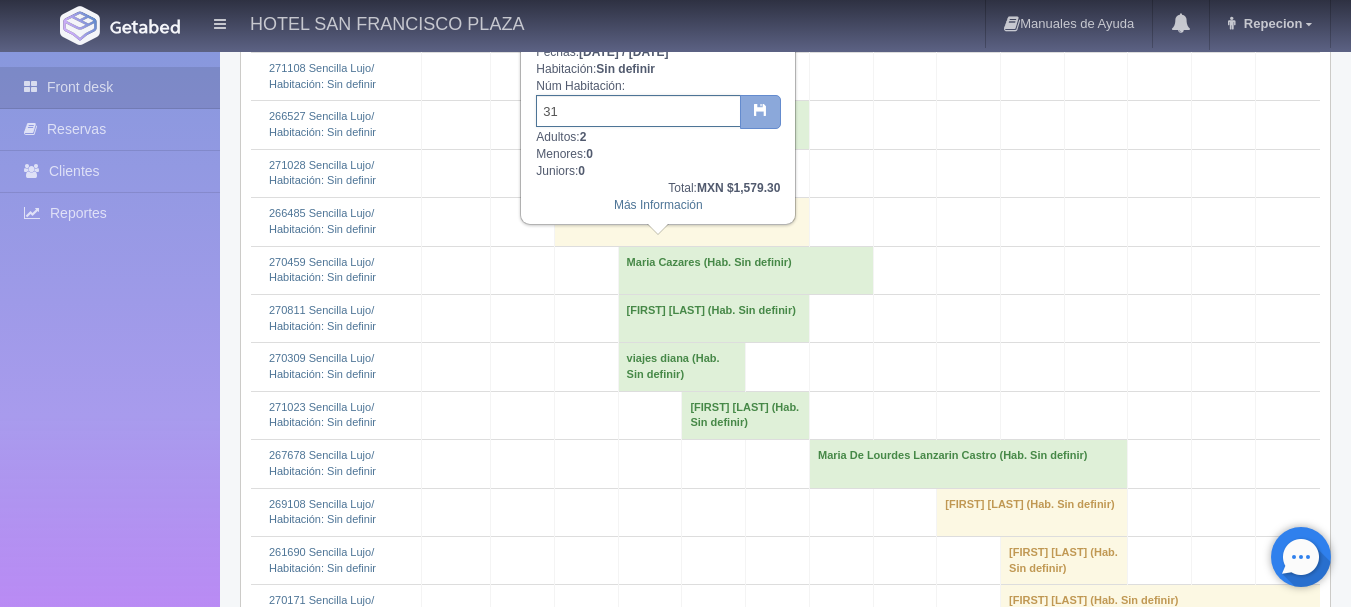 type on "31" 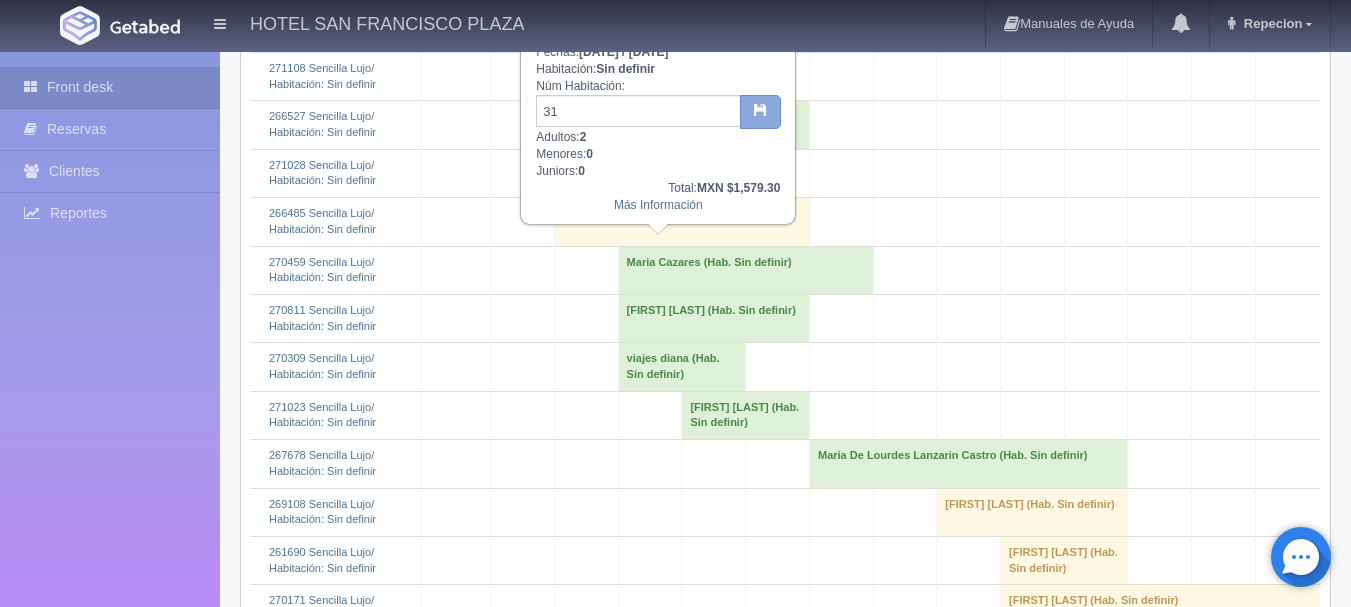 click at bounding box center [760, 112] 